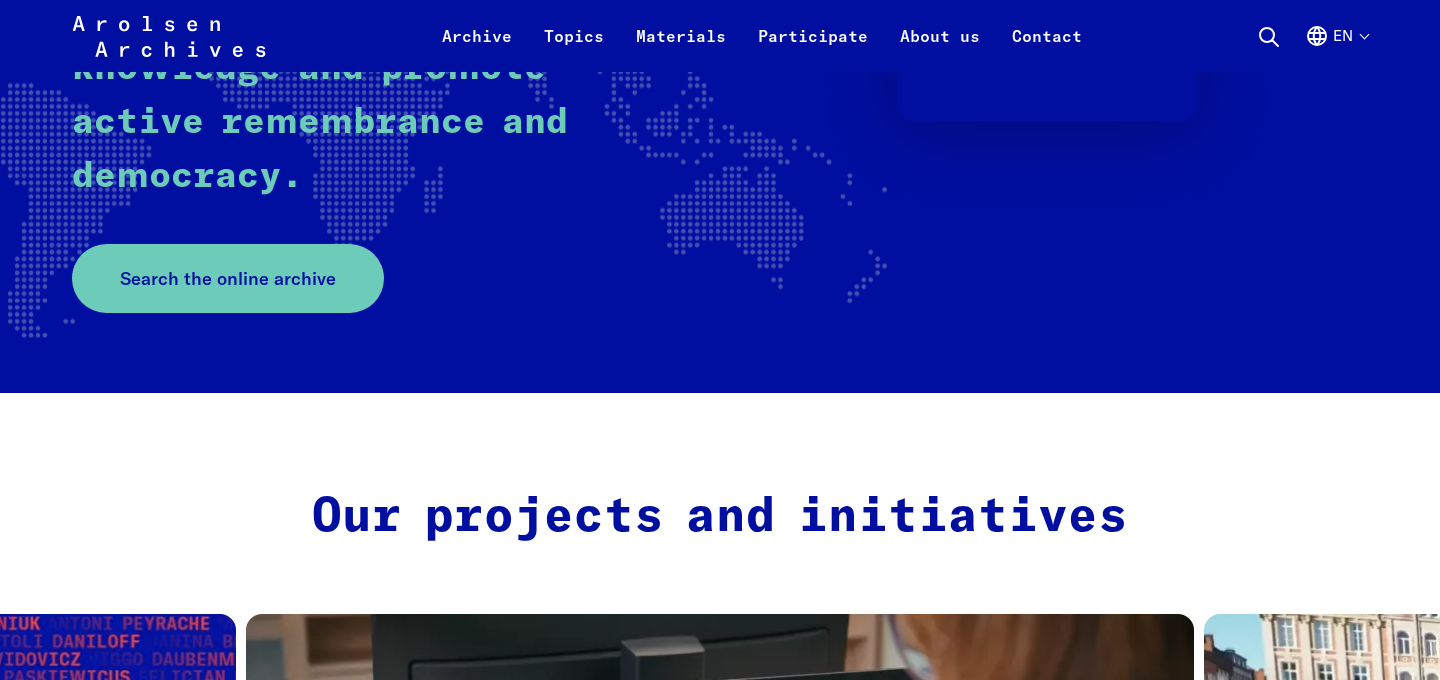 scroll, scrollTop: 331, scrollLeft: 0, axis: vertical 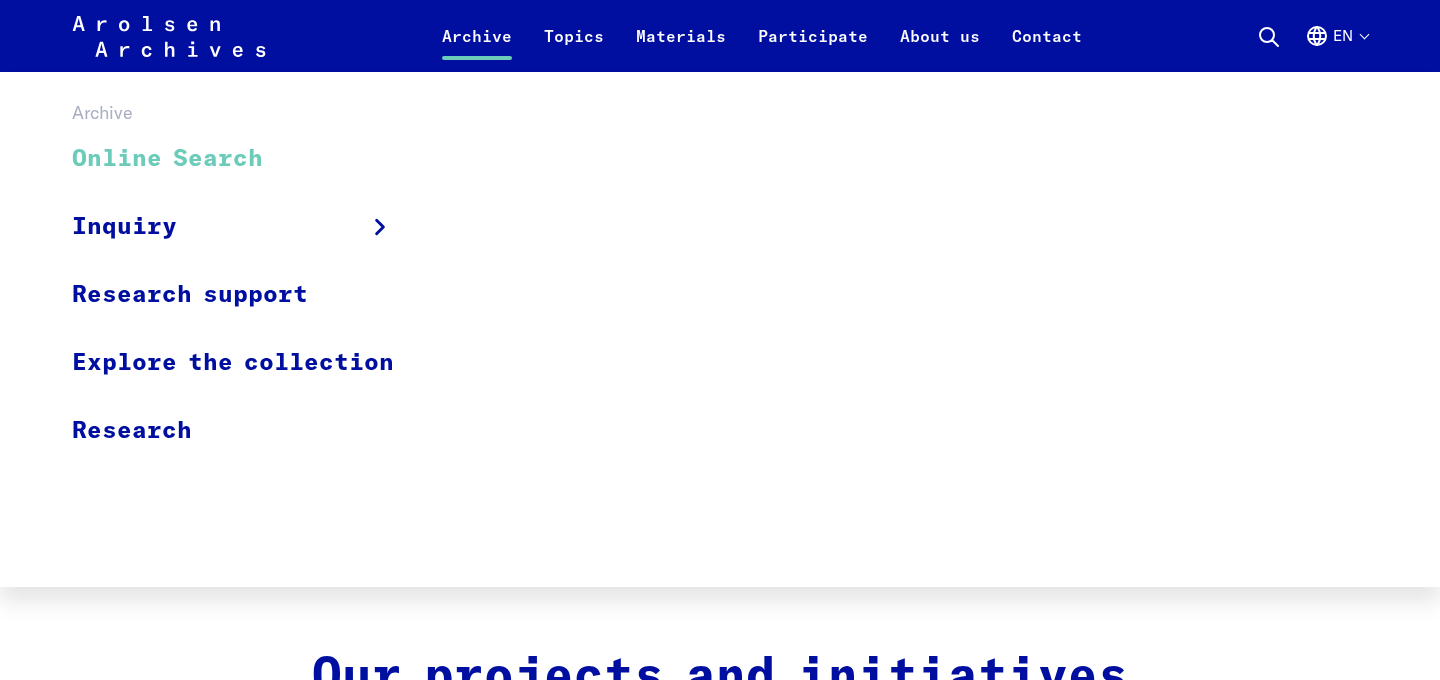 click on "Online Search" at bounding box center [246, 159] 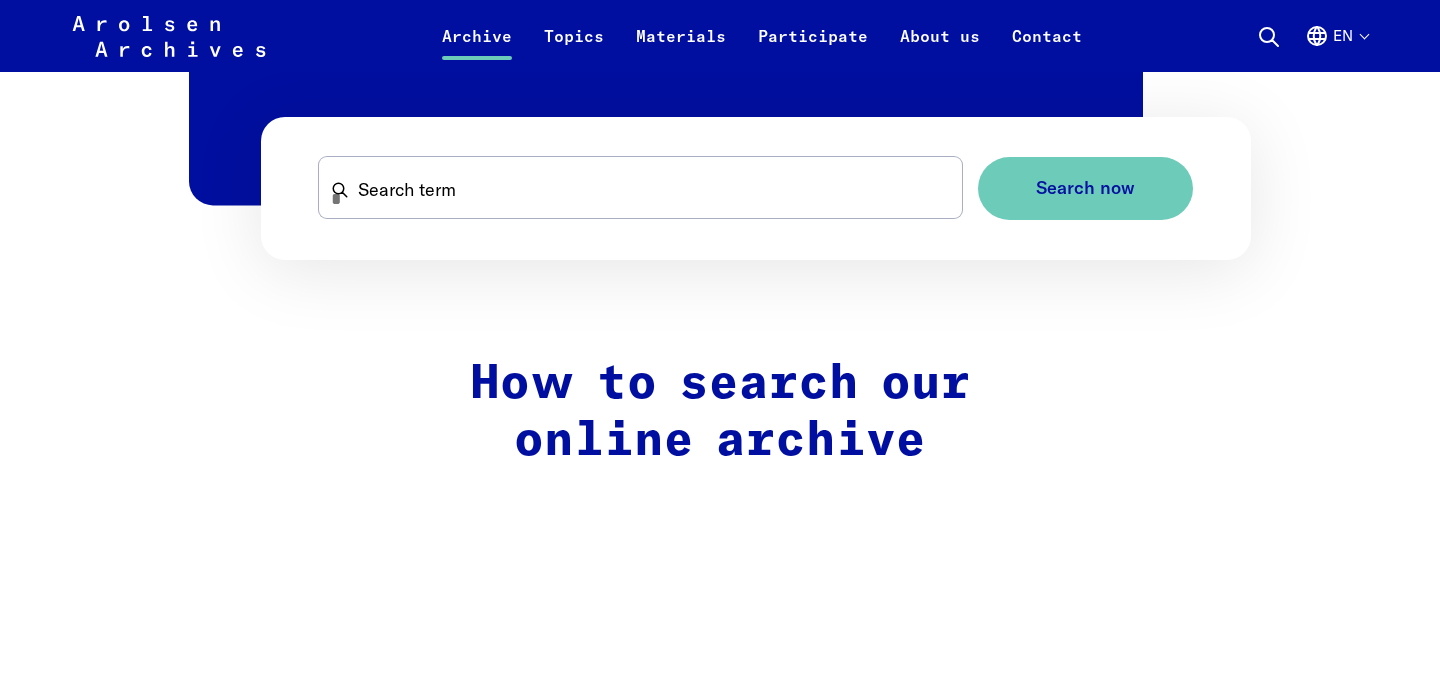 scroll, scrollTop: 1362, scrollLeft: 0, axis: vertical 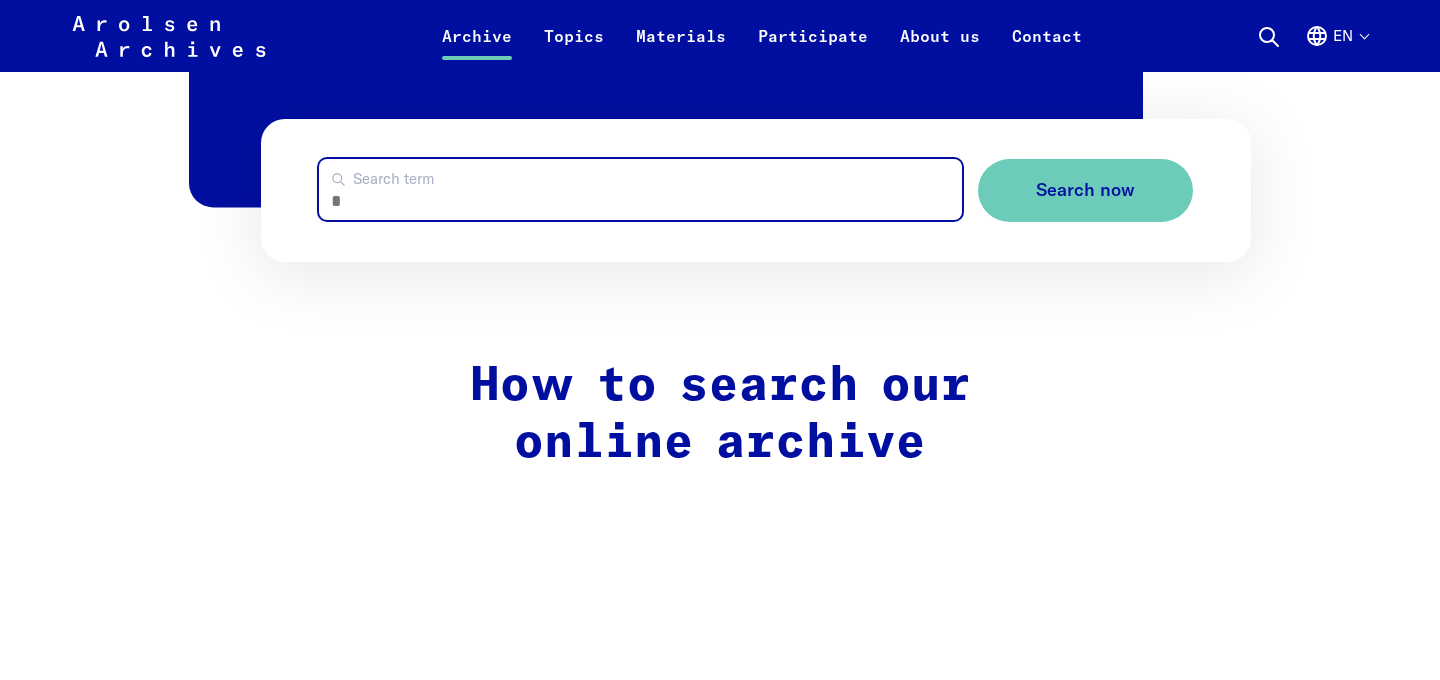 click on "Search term" at bounding box center [641, 189] 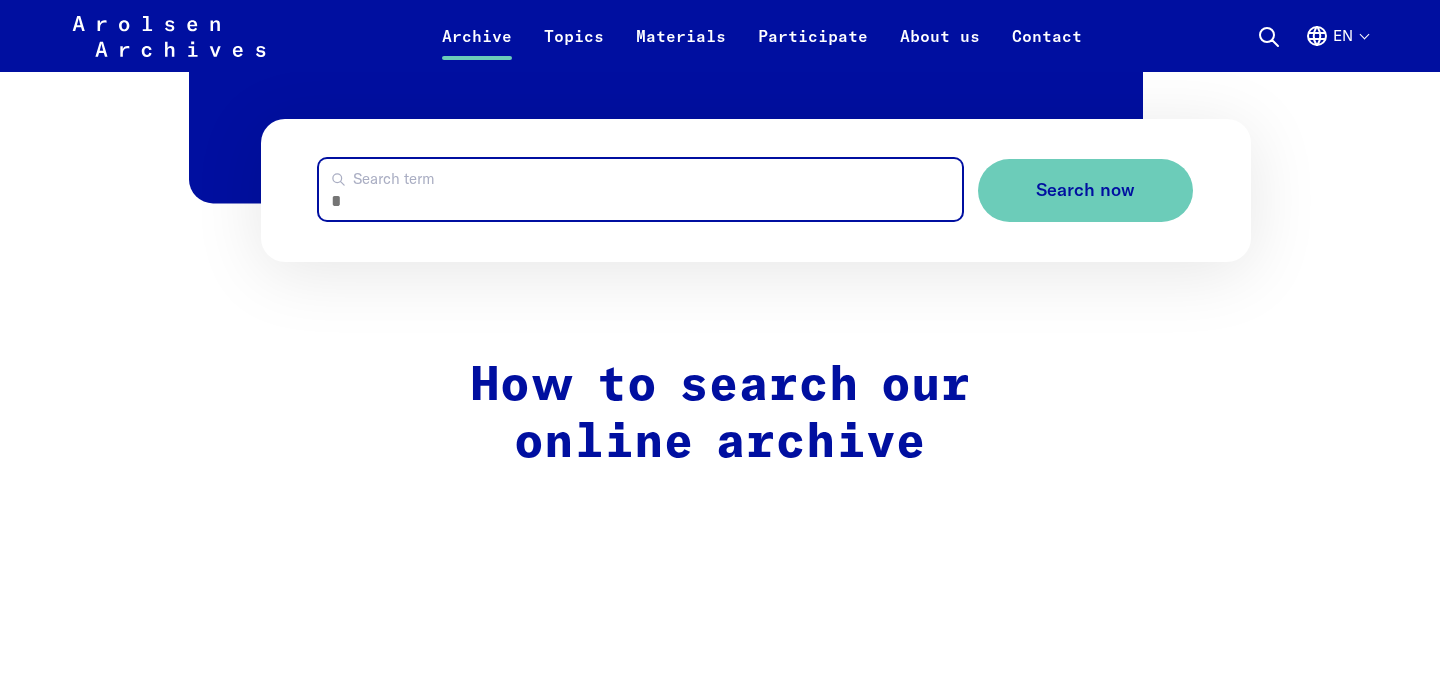 scroll, scrollTop: 1361, scrollLeft: 0, axis: vertical 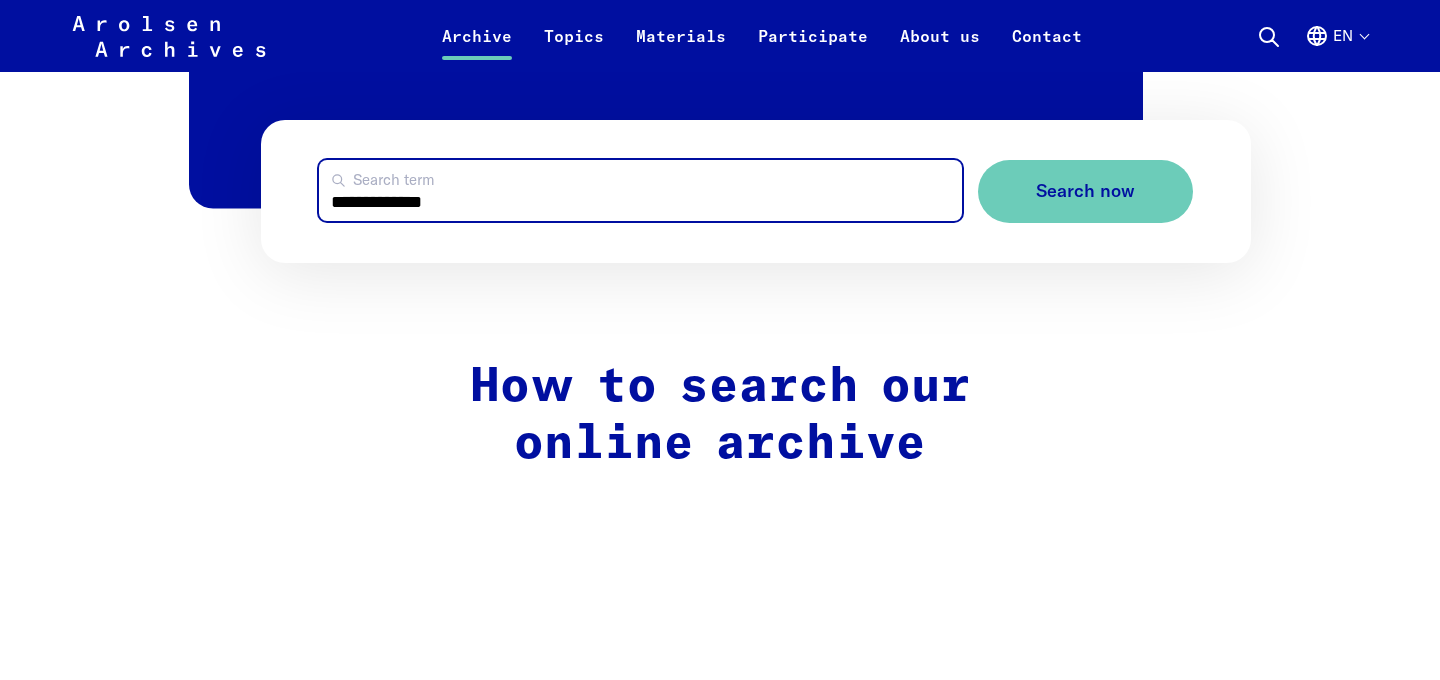 type on "**********" 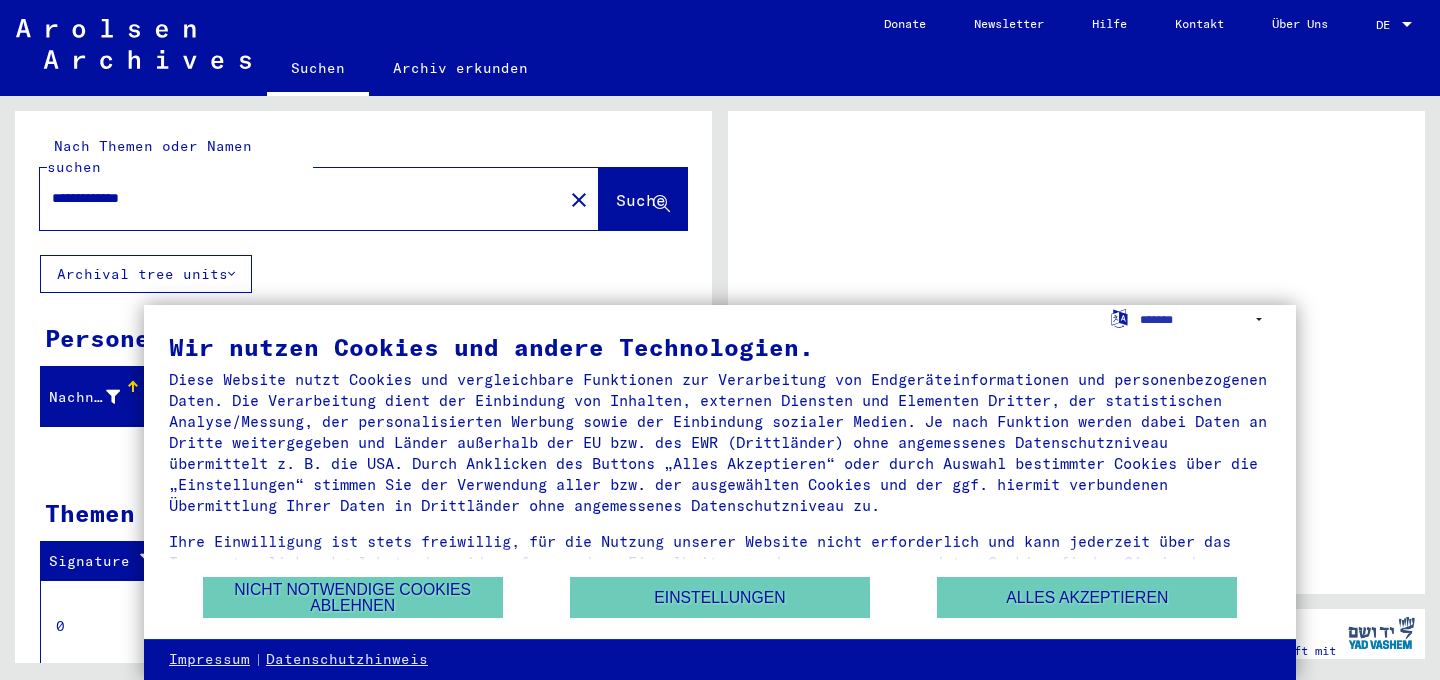scroll, scrollTop: 0, scrollLeft: 0, axis: both 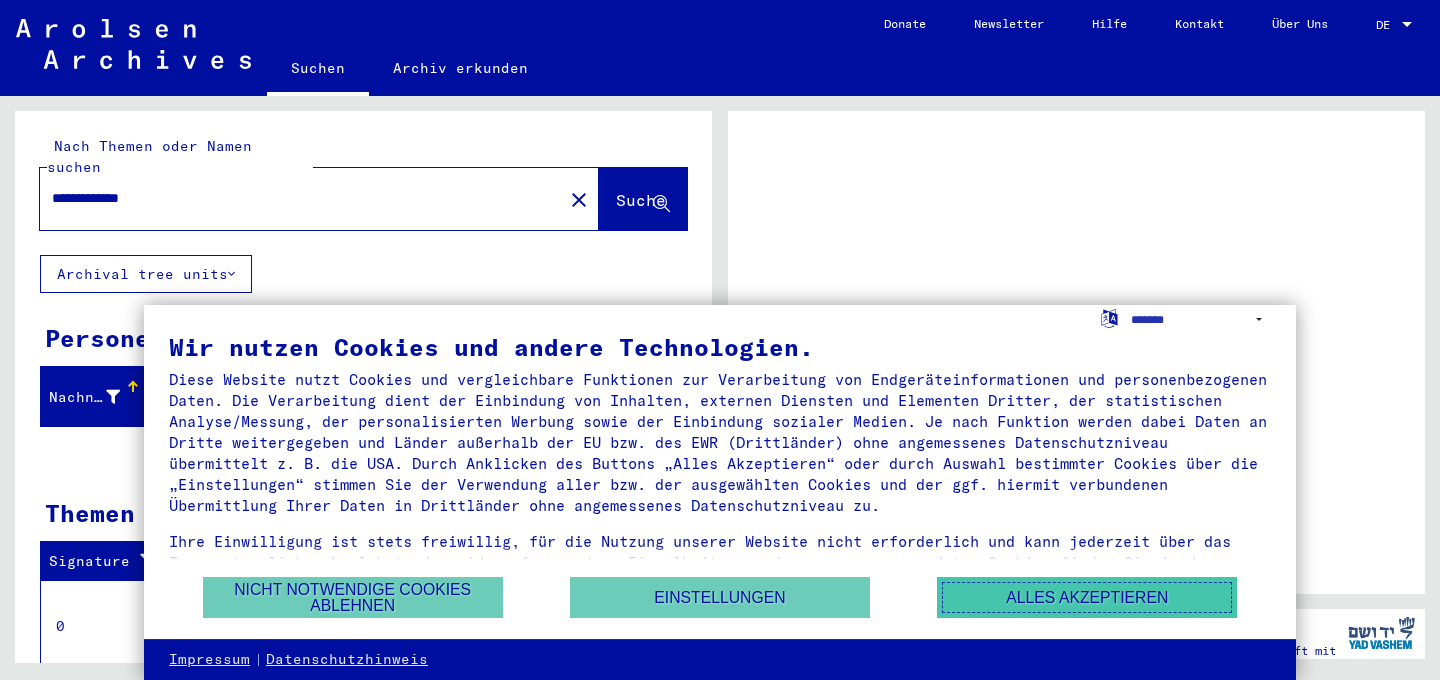 click on "Alles akzeptieren" at bounding box center (1087, 597) 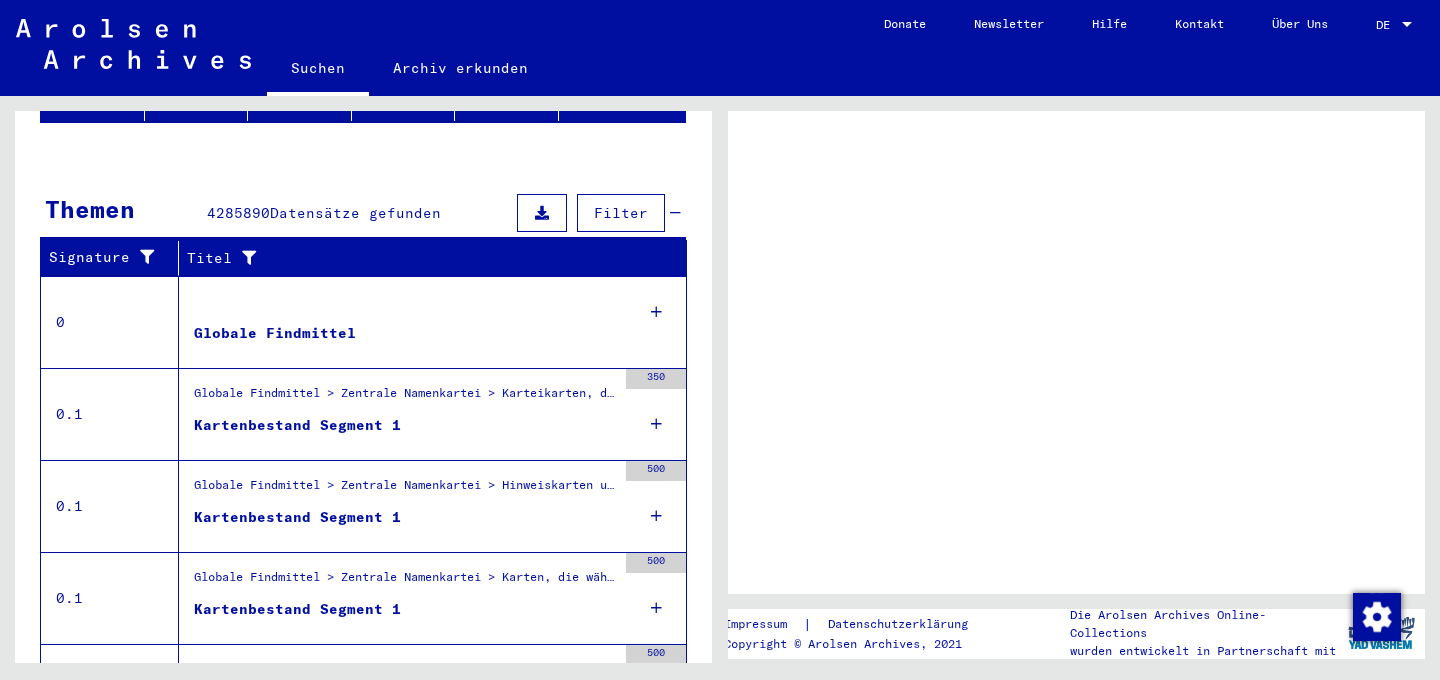 scroll, scrollTop: 305, scrollLeft: 0, axis: vertical 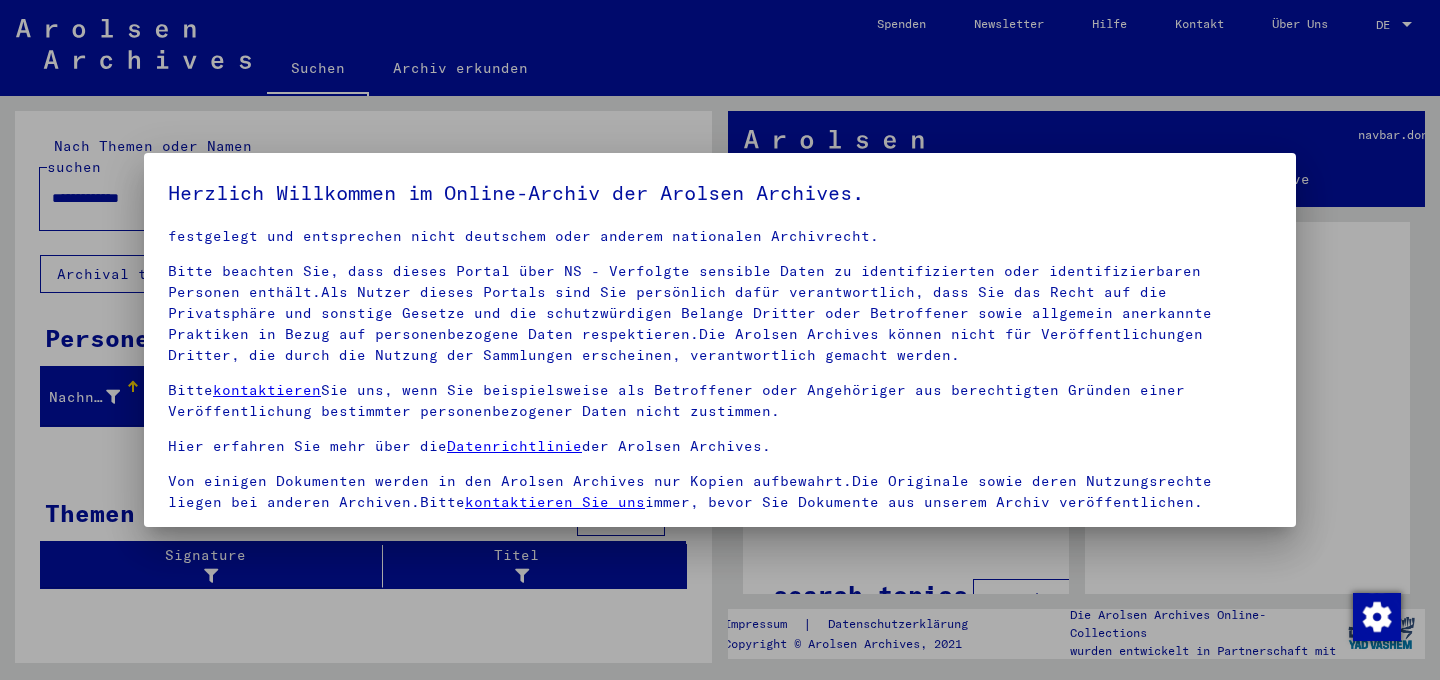 click on "Von einigen Dokumenten werden in den Arolsen Archives nur Kopien aufbewahrt.Die Originale sowie deren Nutzungsrechte liegen bei anderen Archiven.Bitte  kontaktieren Sie uns  immer, bevor Sie Dokumente aus unserem Archiv veröffentlichen." at bounding box center [720, 492] 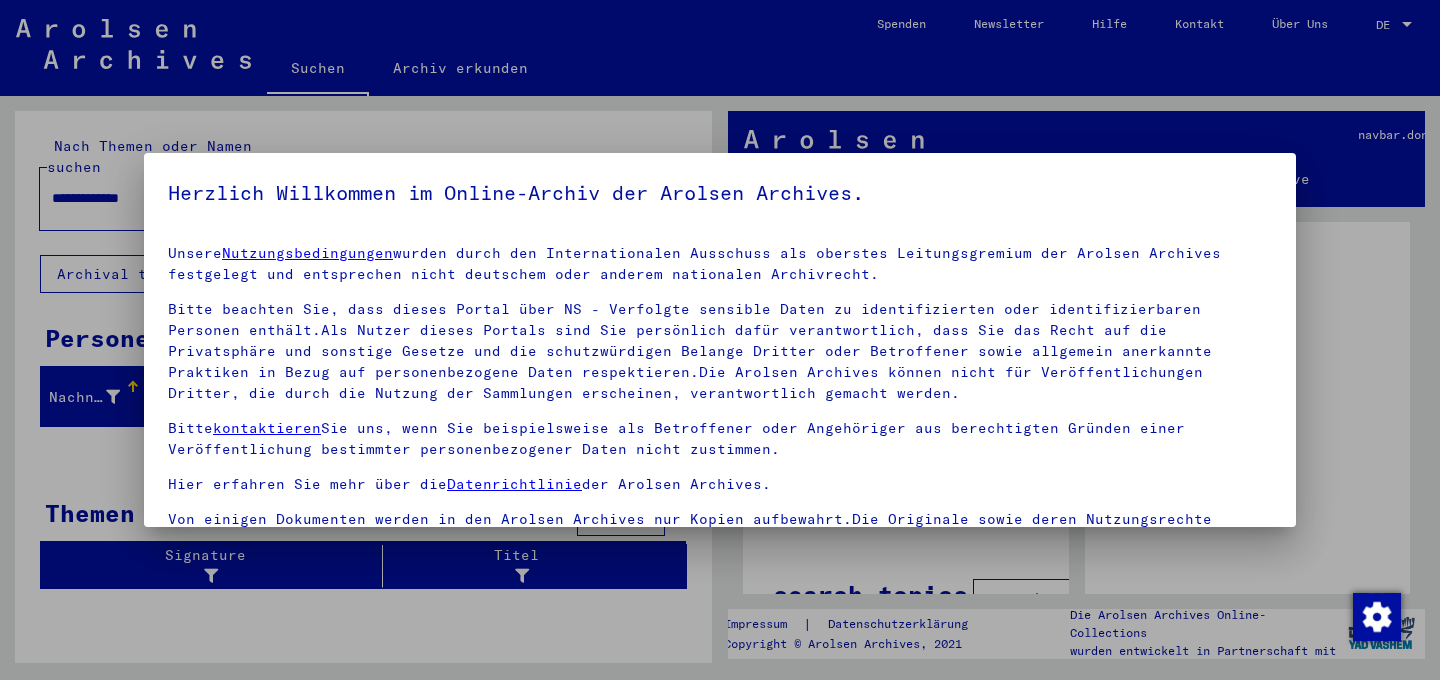 click at bounding box center (720, 340) 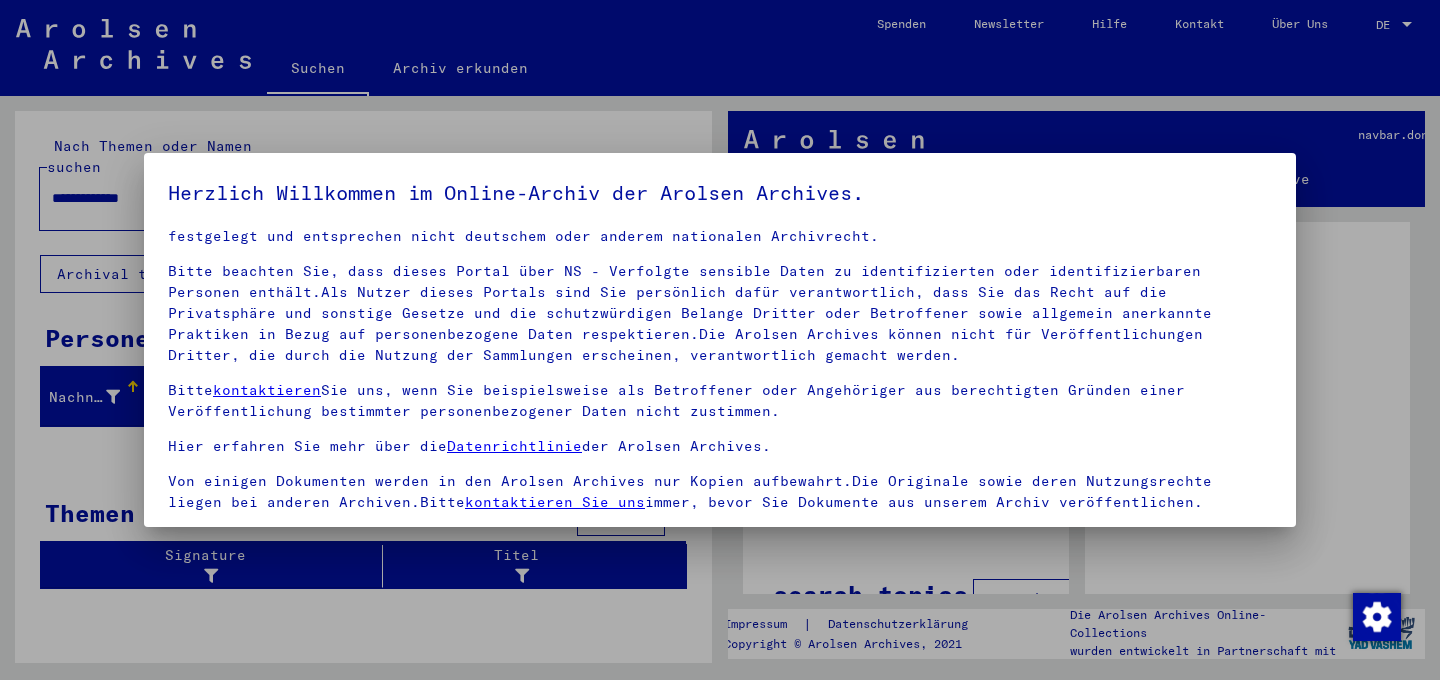 scroll, scrollTop: 168, scrollLeft: 0, axis: vertical 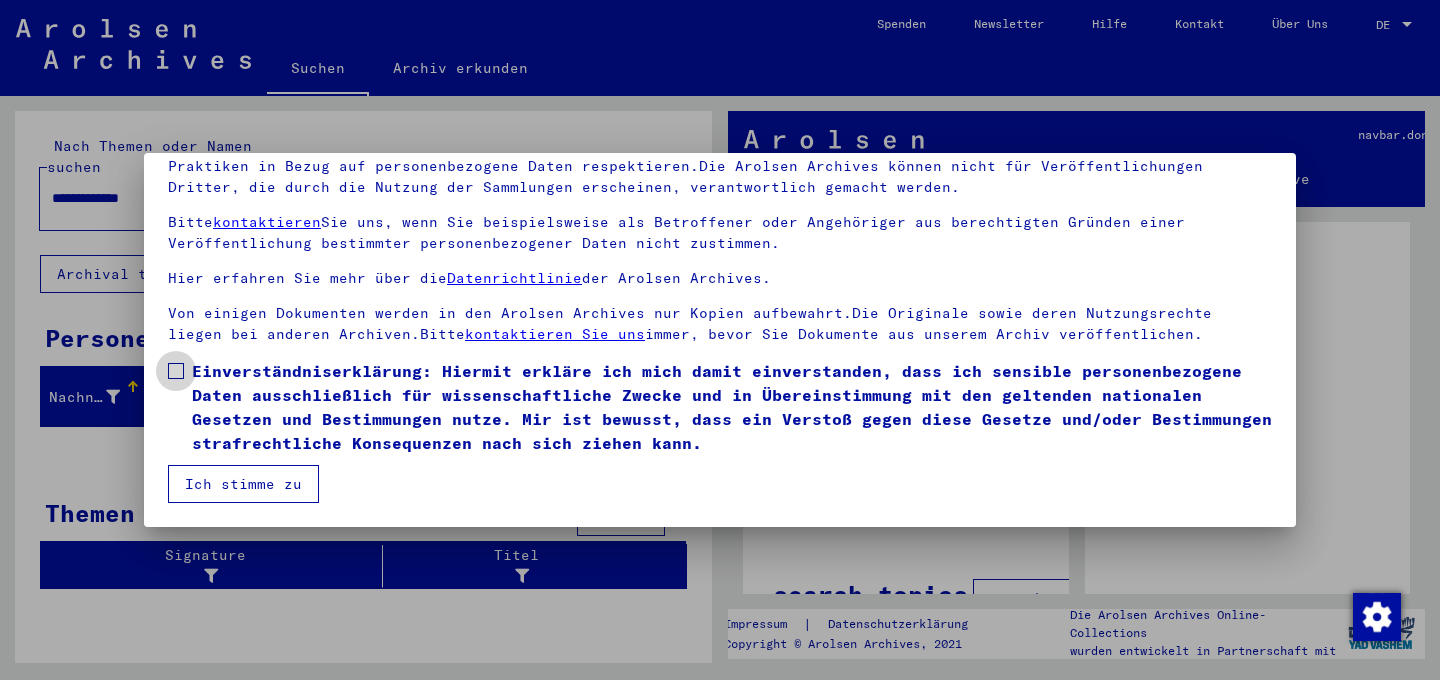click on "Einverständniserklärung: Hiermit erkläre ich mich damit einverstanden, dass ich sensible personenbezogene Daten ausschließlich für wissenschaftliche Zwecke und in Übereinstimmung mit den geltenden nationalen Gesetzen und Bestimmungen nutze. Mir ist bewusst, dass ein Verstoß gegen diese Gesetze und/oder Bestimmungen strafrechtliche Konsequenzen nach sich ziehen kann." at bounding box center (732, 407) 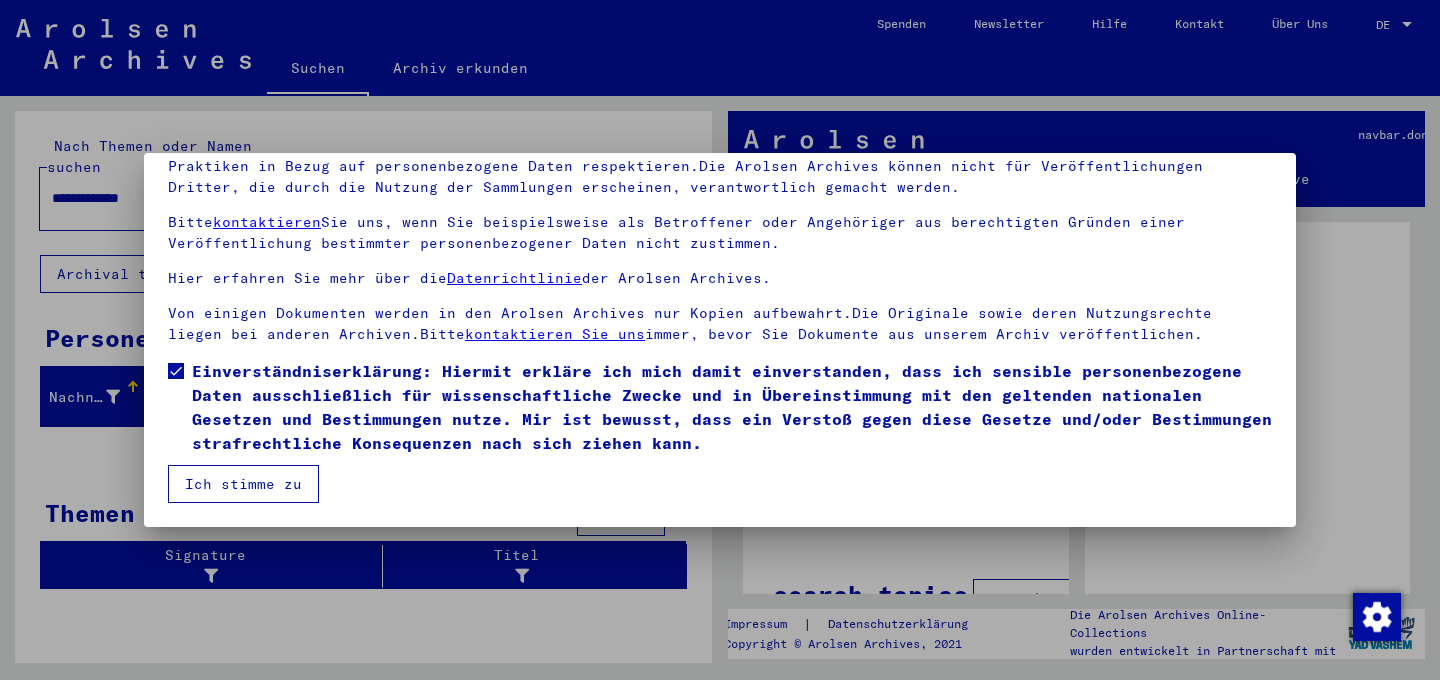 click on "Ich stimme zu" at bounding box center [243, 484] 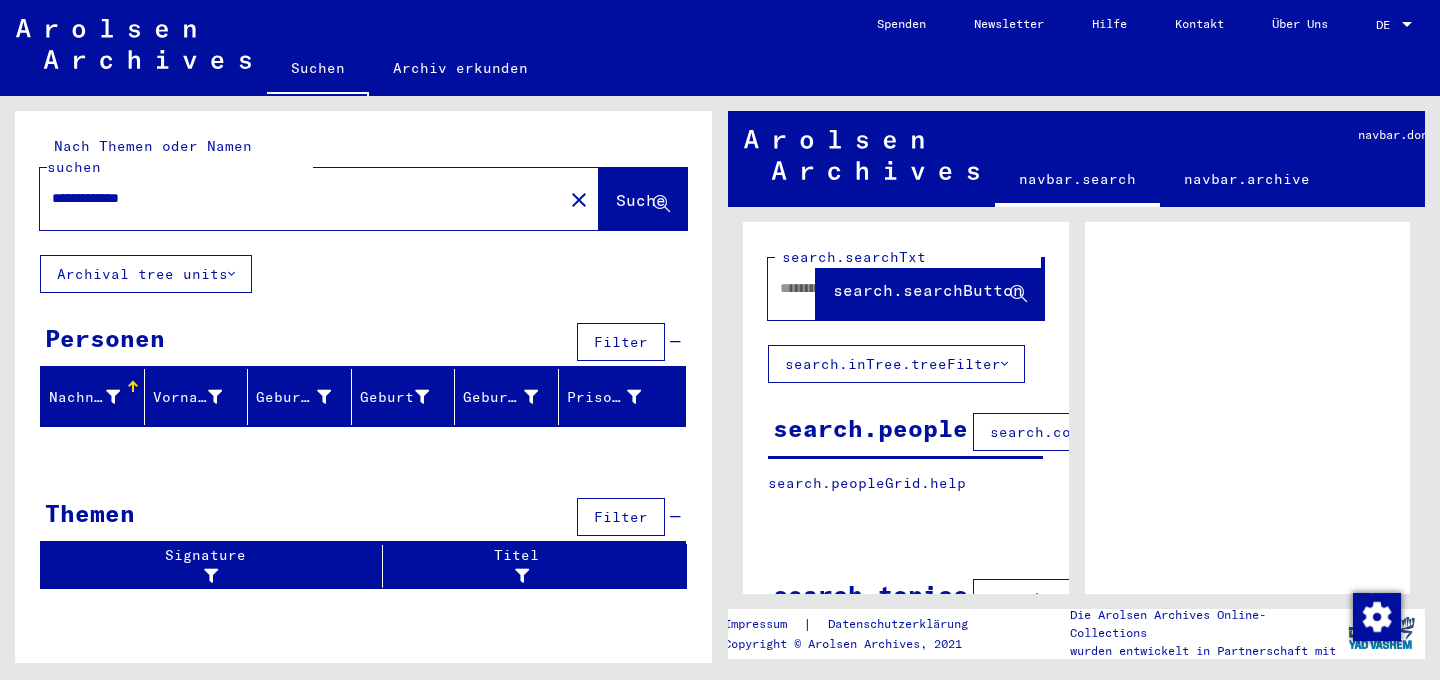 click at bounding box center [1407, 24] 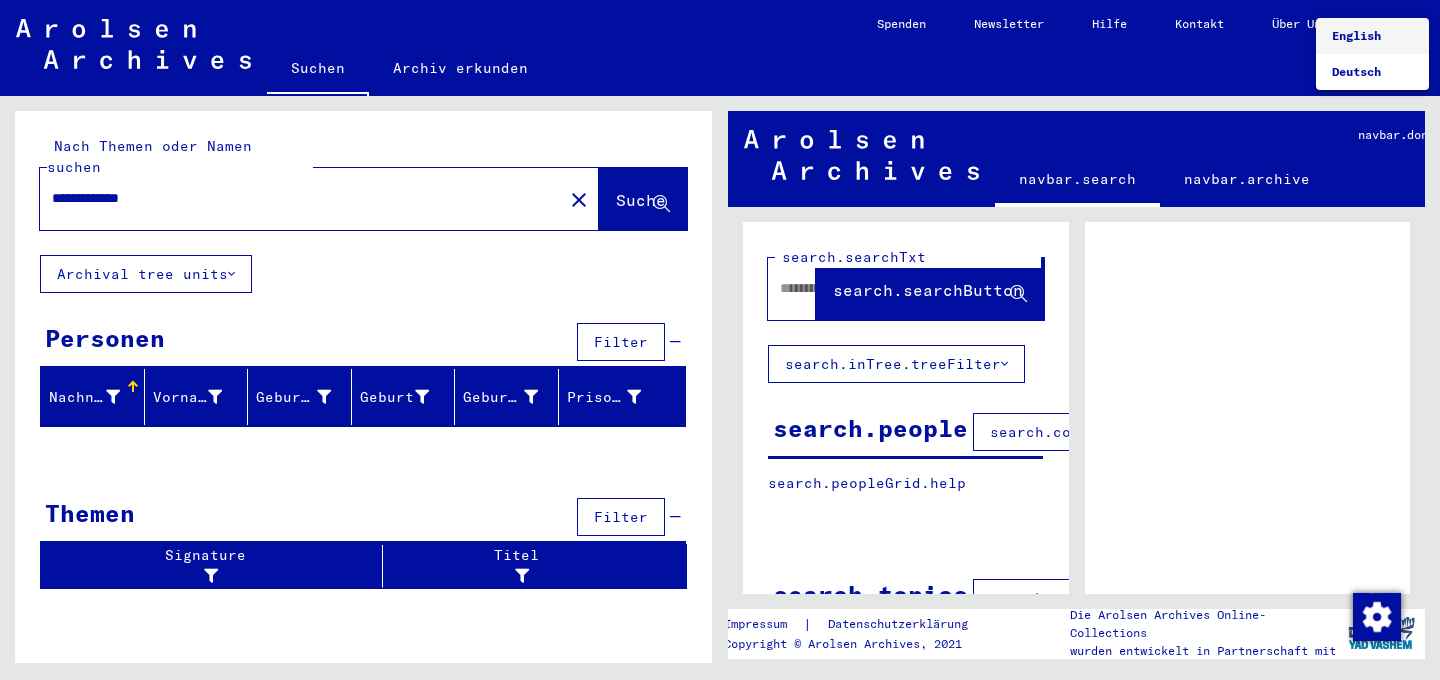 click on "English" at bounding box center [1356, 35] 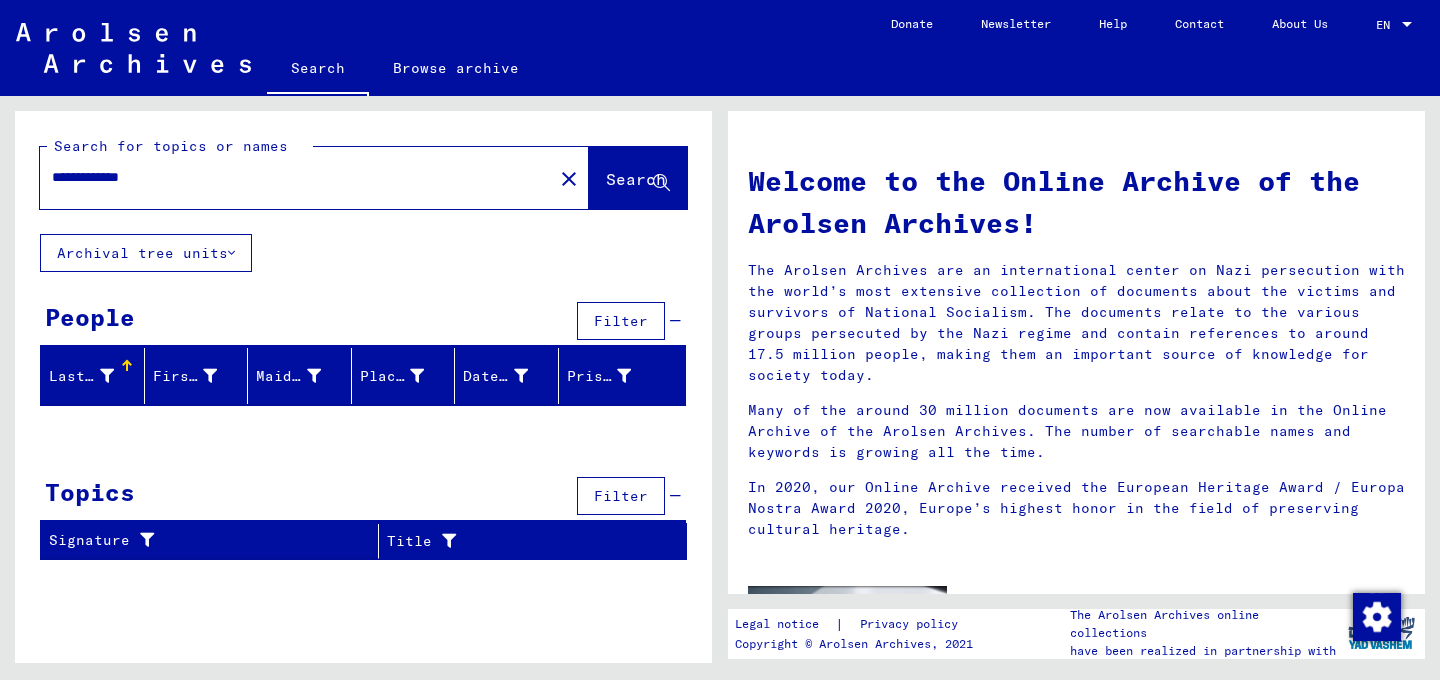 click on "**********" at bounding box center [290, 177] 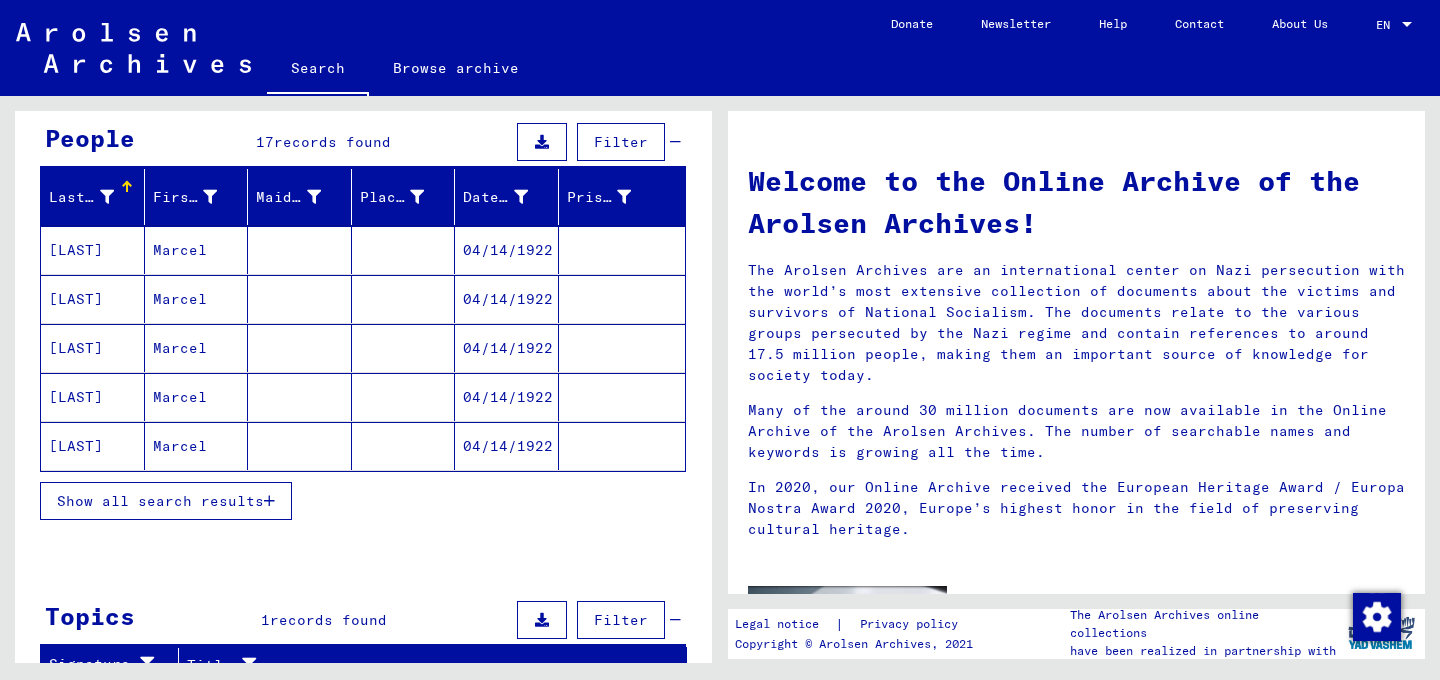 scroll, scrollTop: 154, scrollLeft: 0, axis: vertical 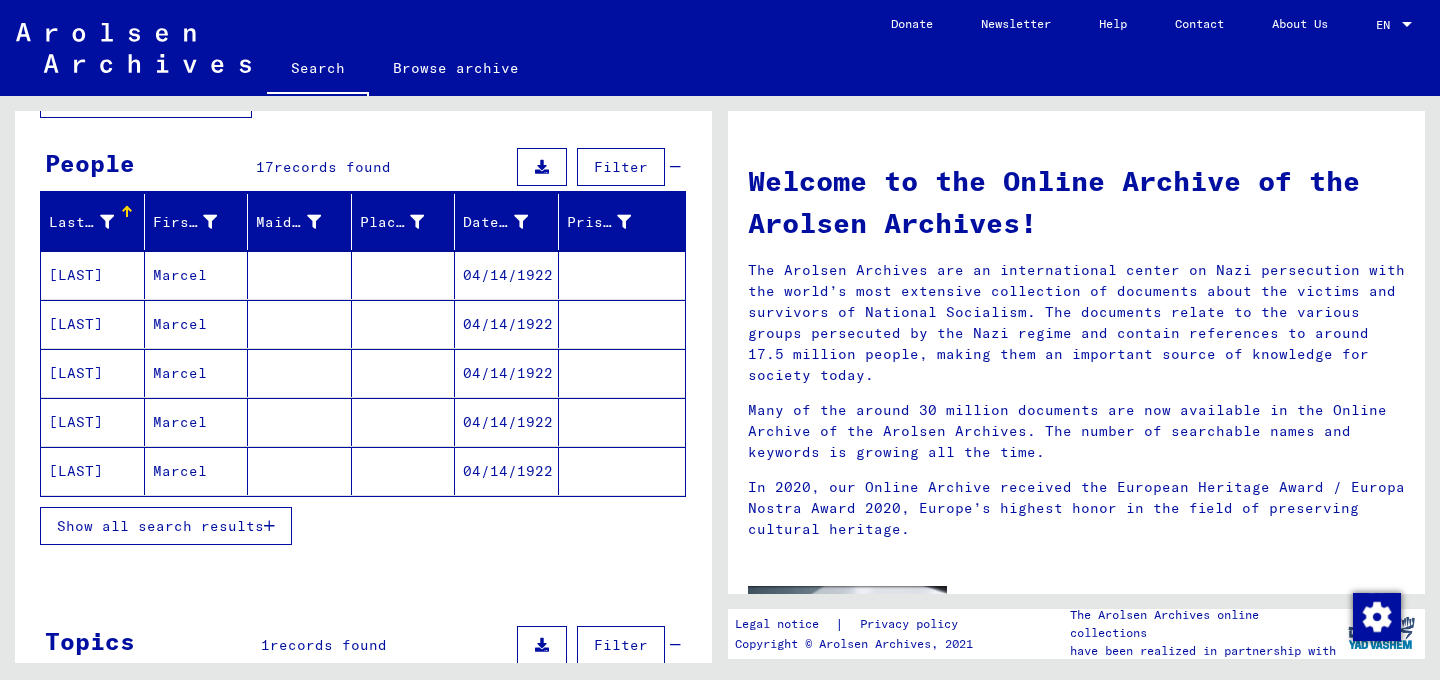 click on "[LAST]" at bounding box center [93, 324] 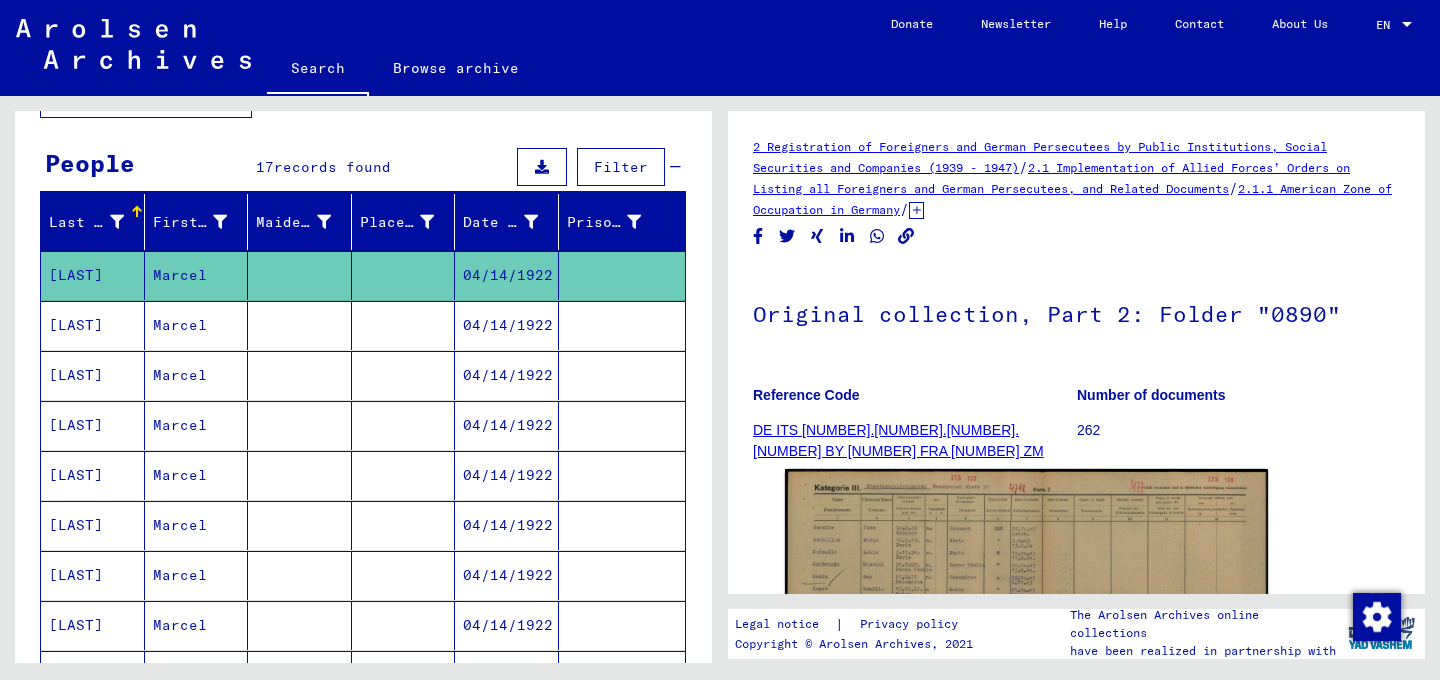 scroll, scrollTop: 0, scrollLeft: 0, axis: both 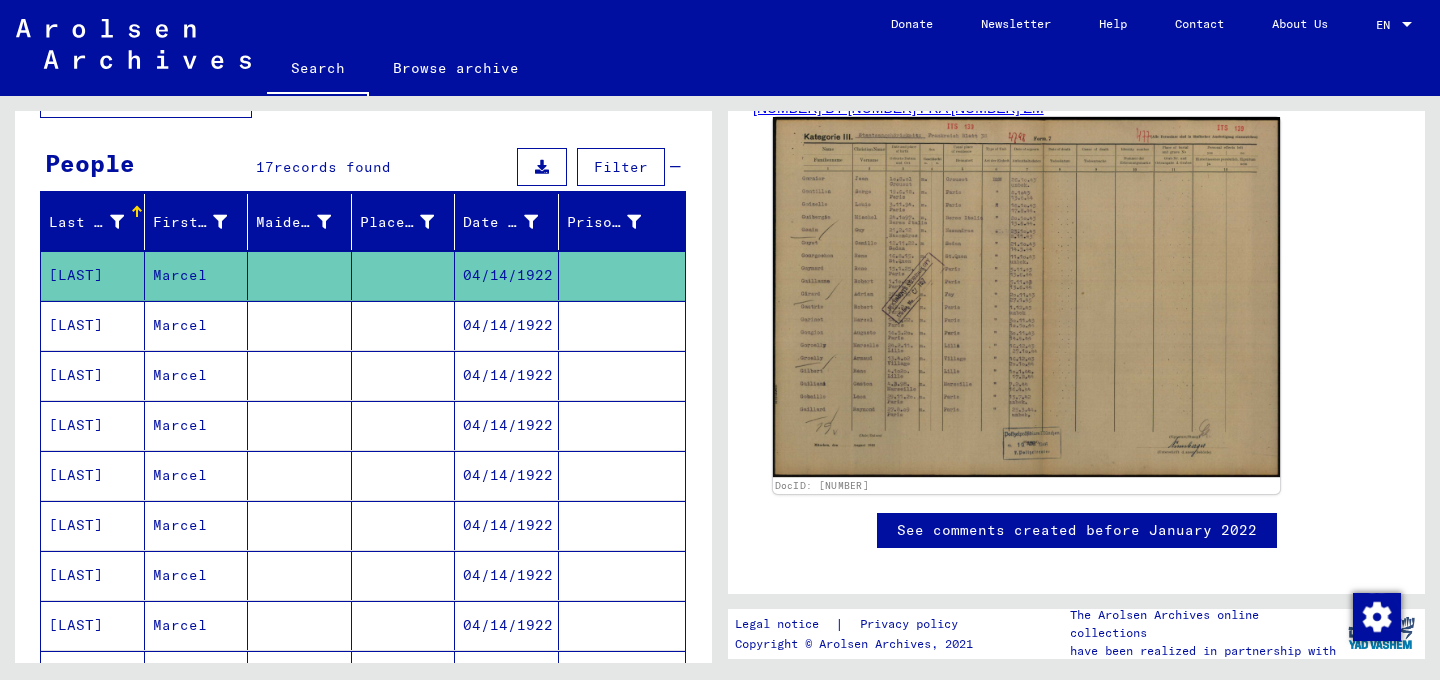 click 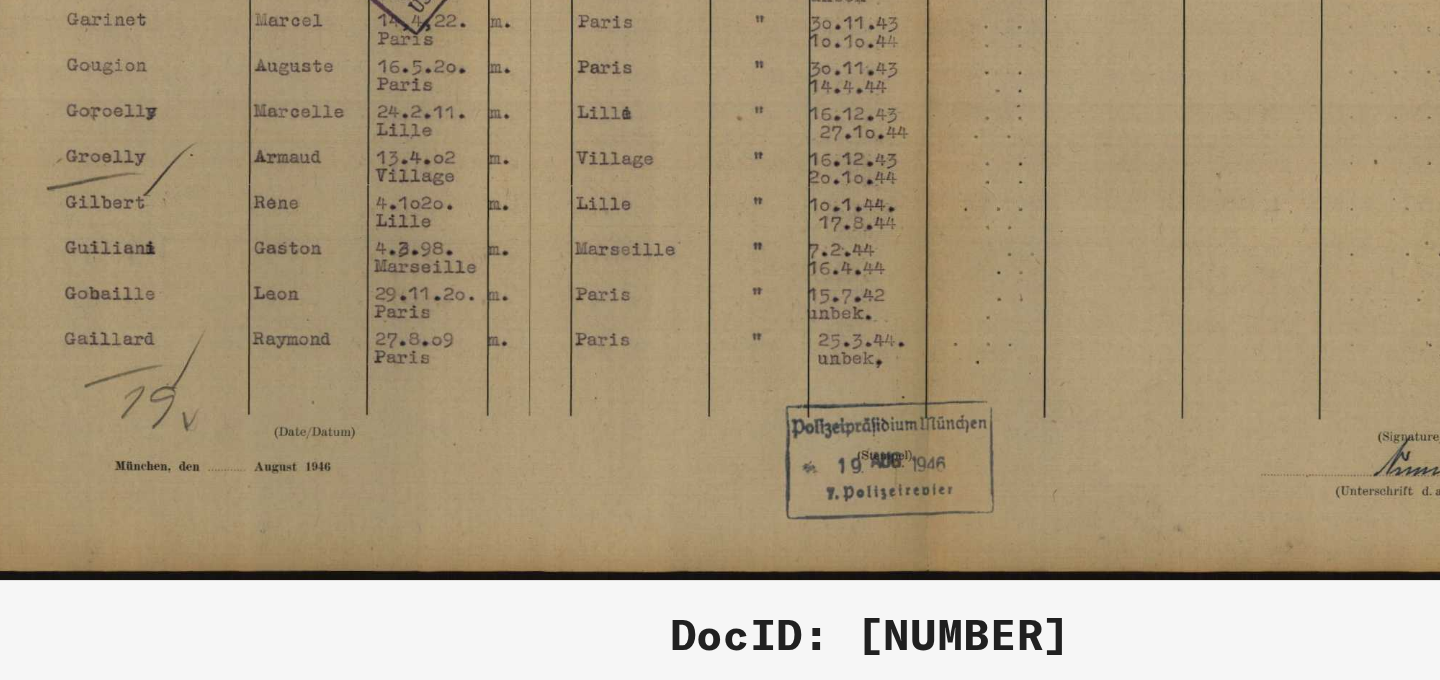 drag, startPoint x: 552, startPoint y: 366, endPoint x: 581, endPoint y: 411, distance: 53.535034 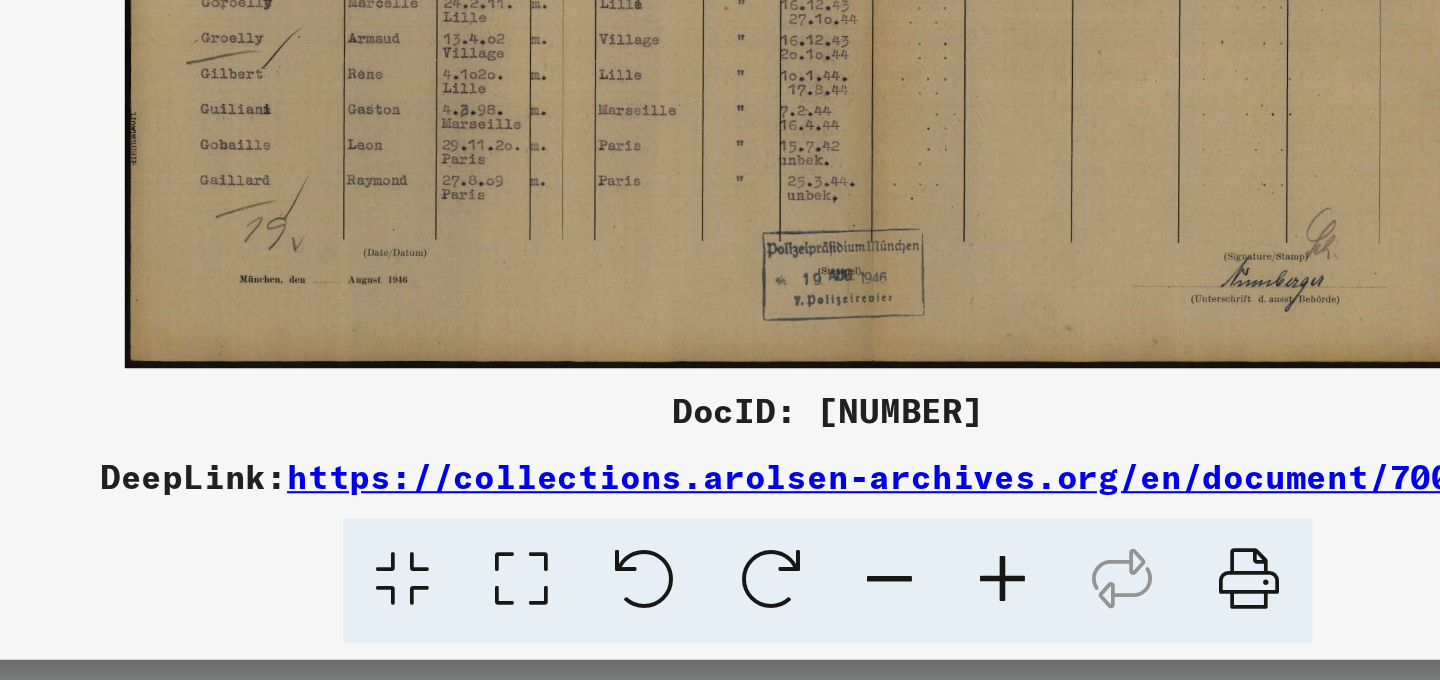scroll, scrollTop: 0, scrollLeft: 0, axis: both 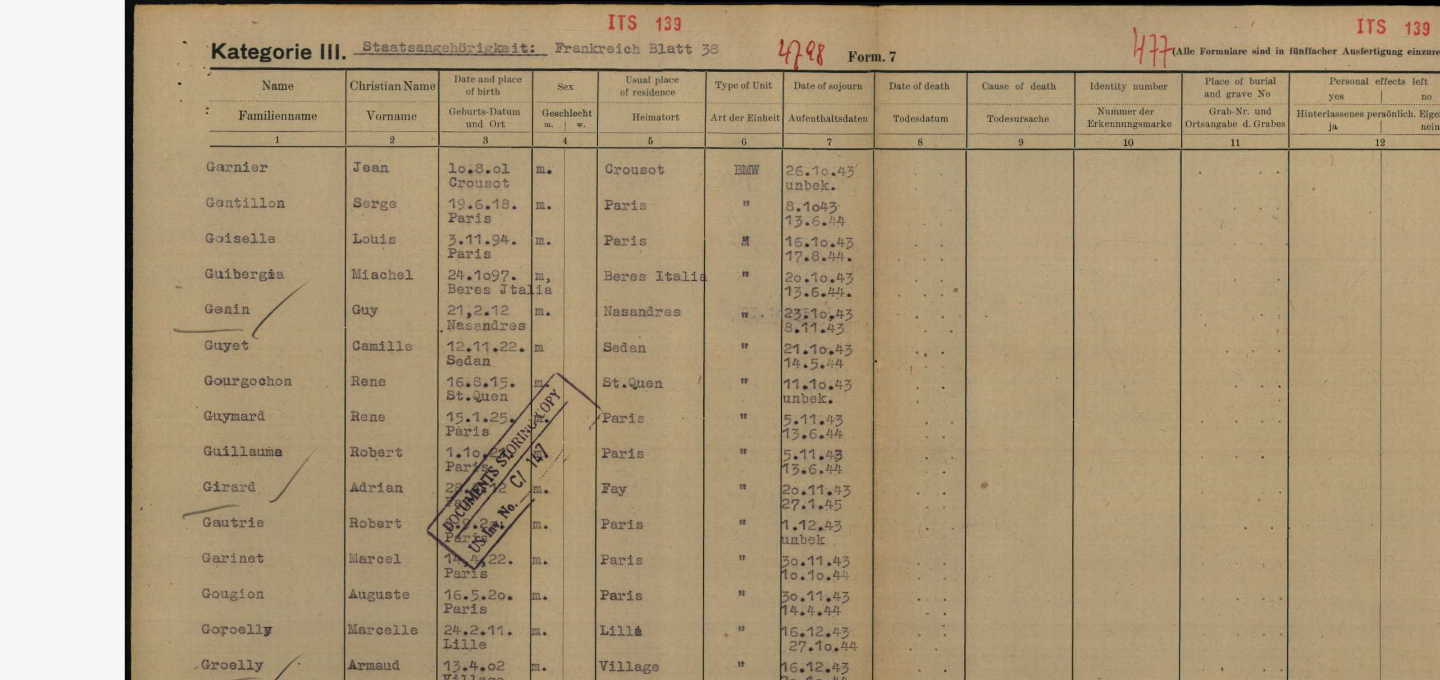 drag, startPoint x: 457, startPoint y: 265, endPoint x: 461, endPoint y: 207, distance: 58.137768 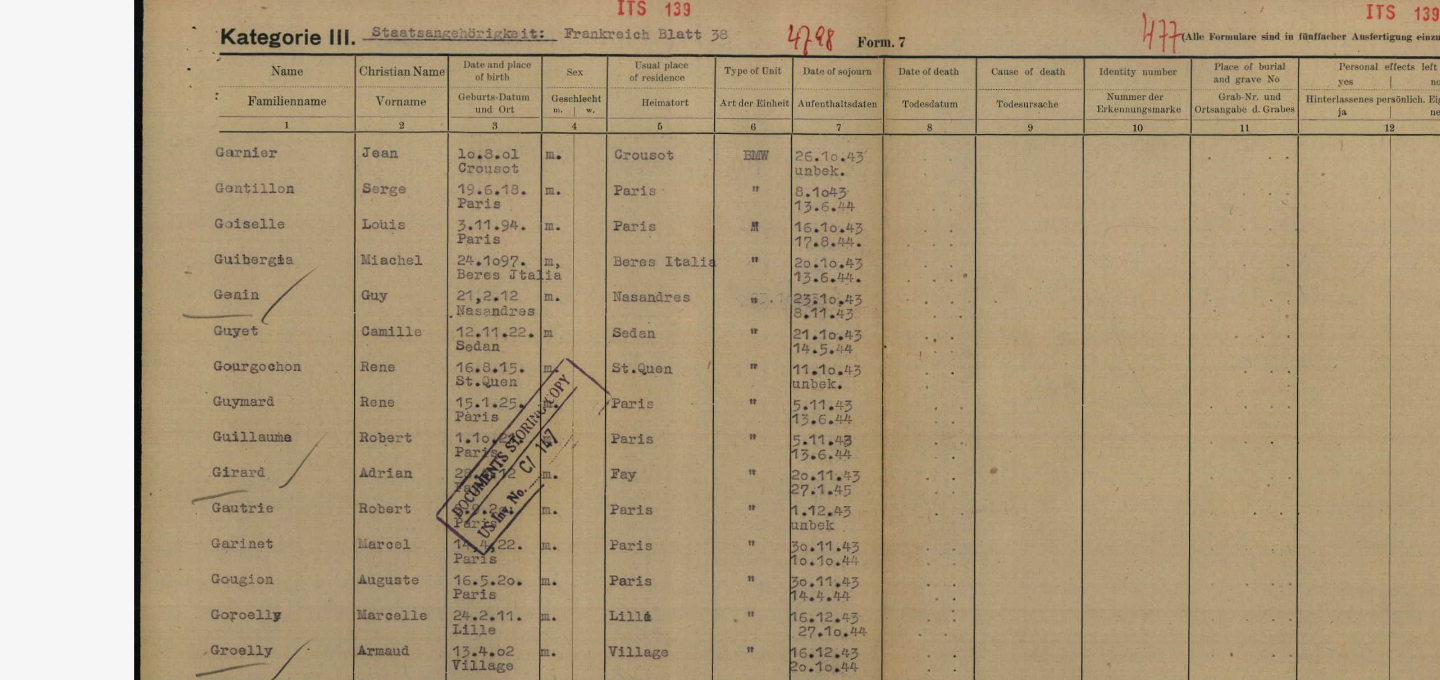 click at bounding box center (720, 290) 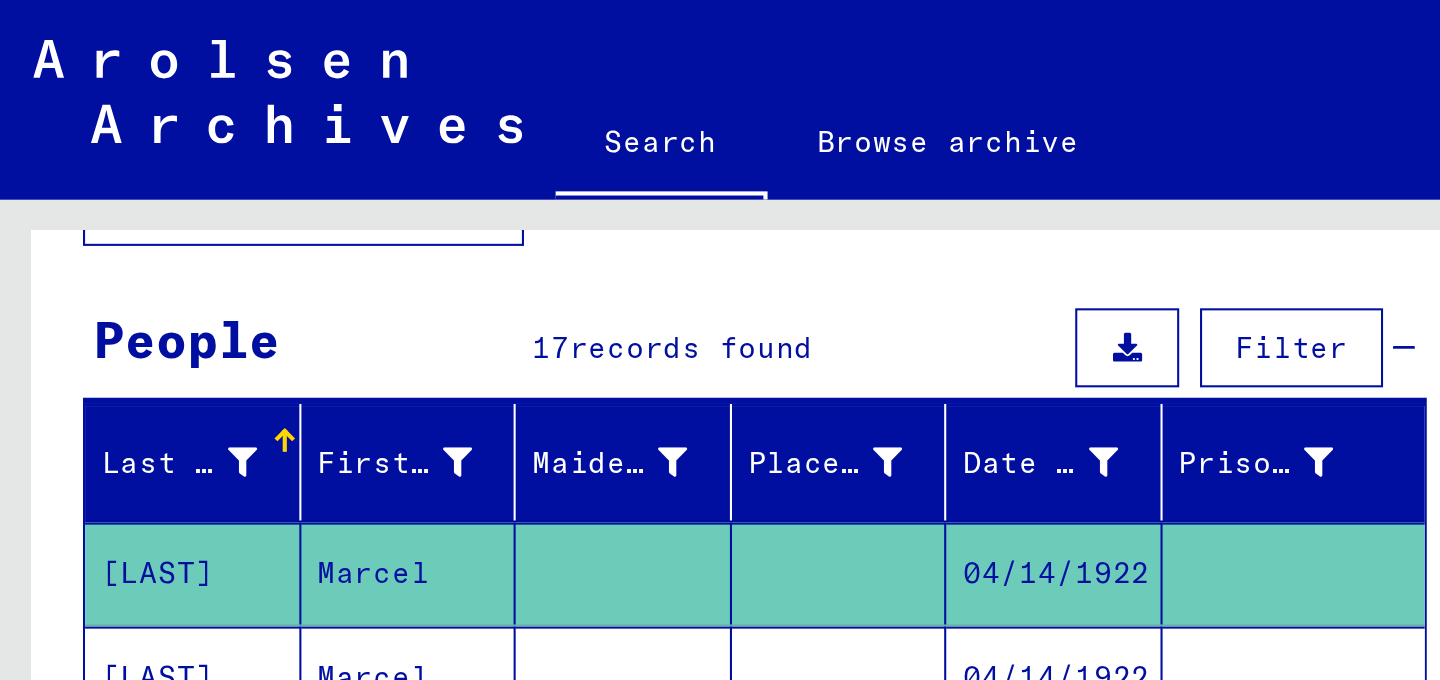 scroll, scrollTop: 0, scrollLeft: 0, axis: both 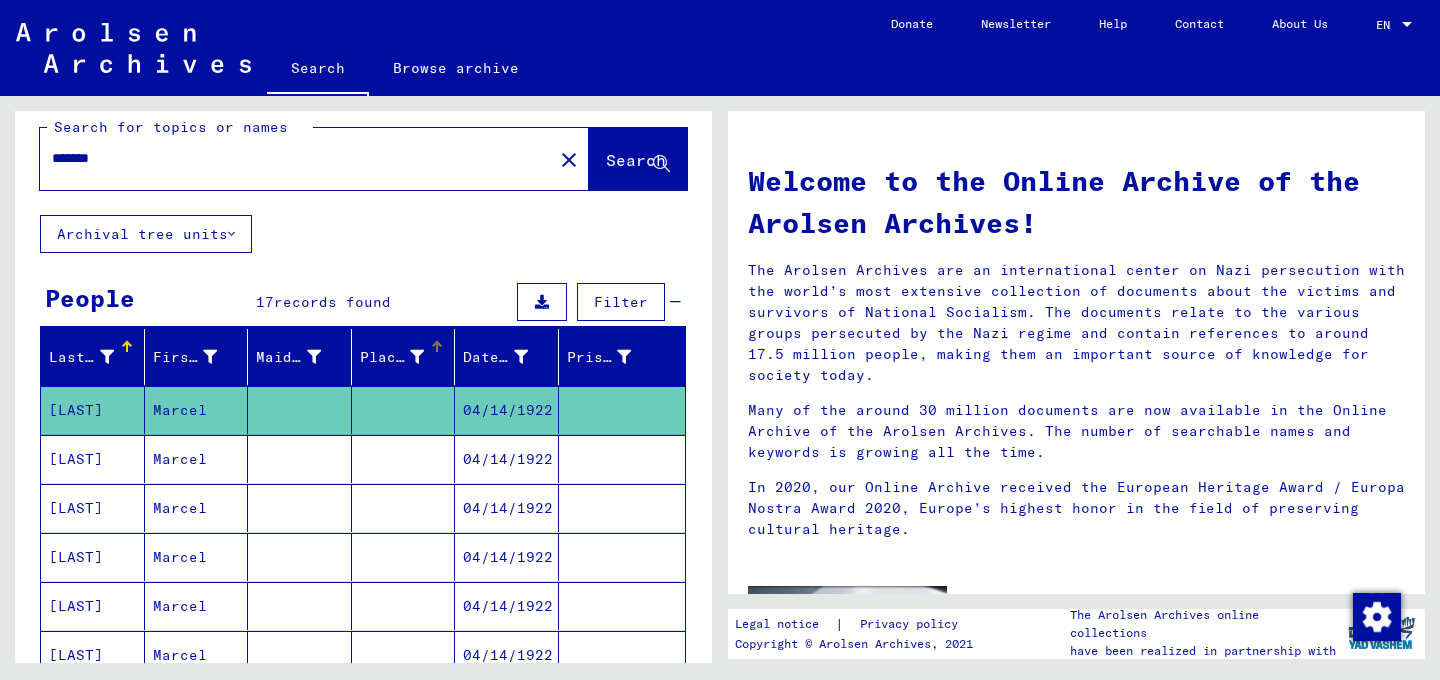 click at bounding box center [417, 357] 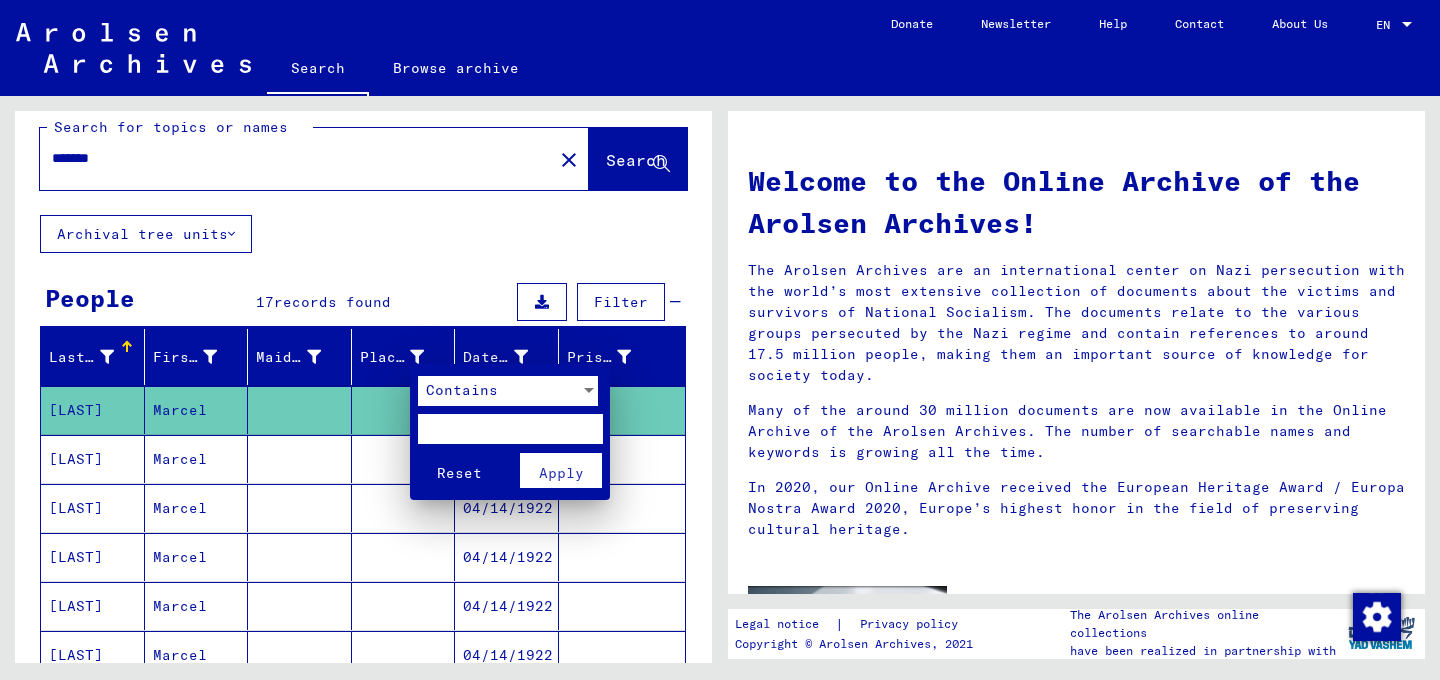 click at bounding box center [720, 340] 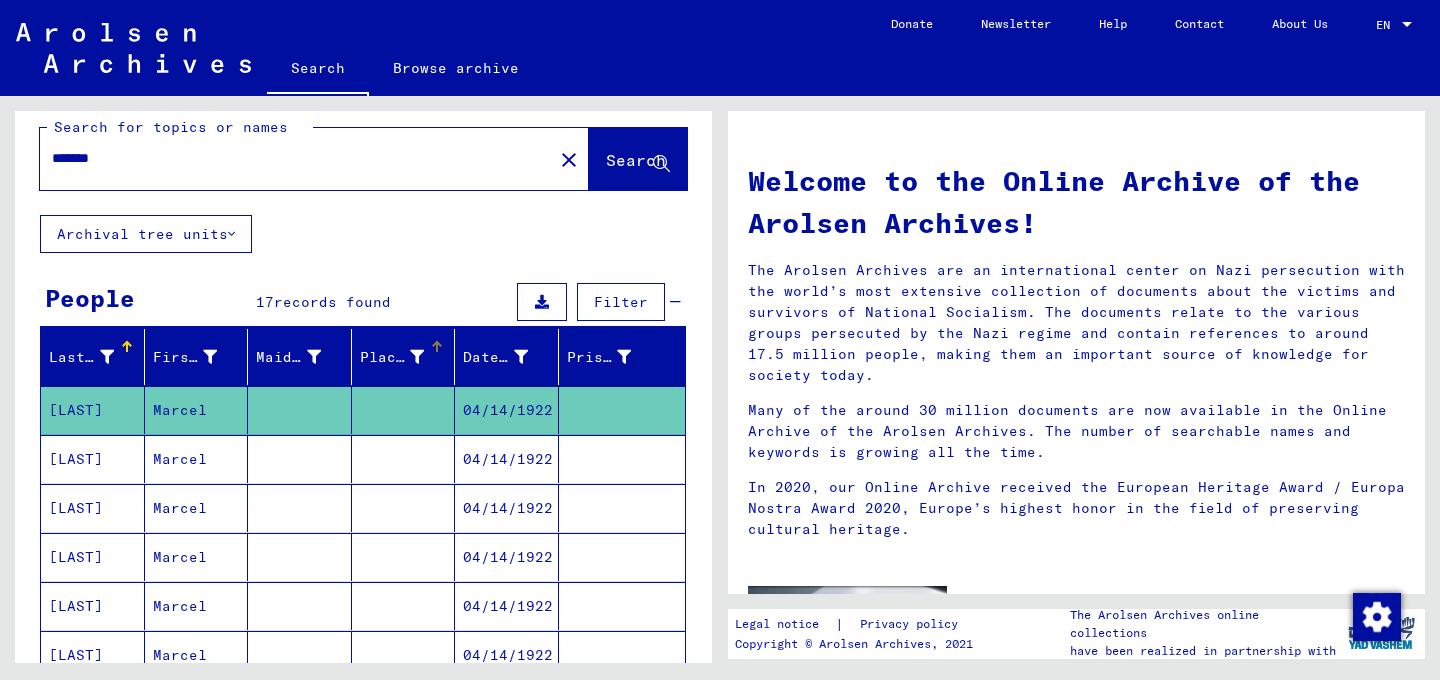 click on "Place of Birth" at bounding box center [392, 357] 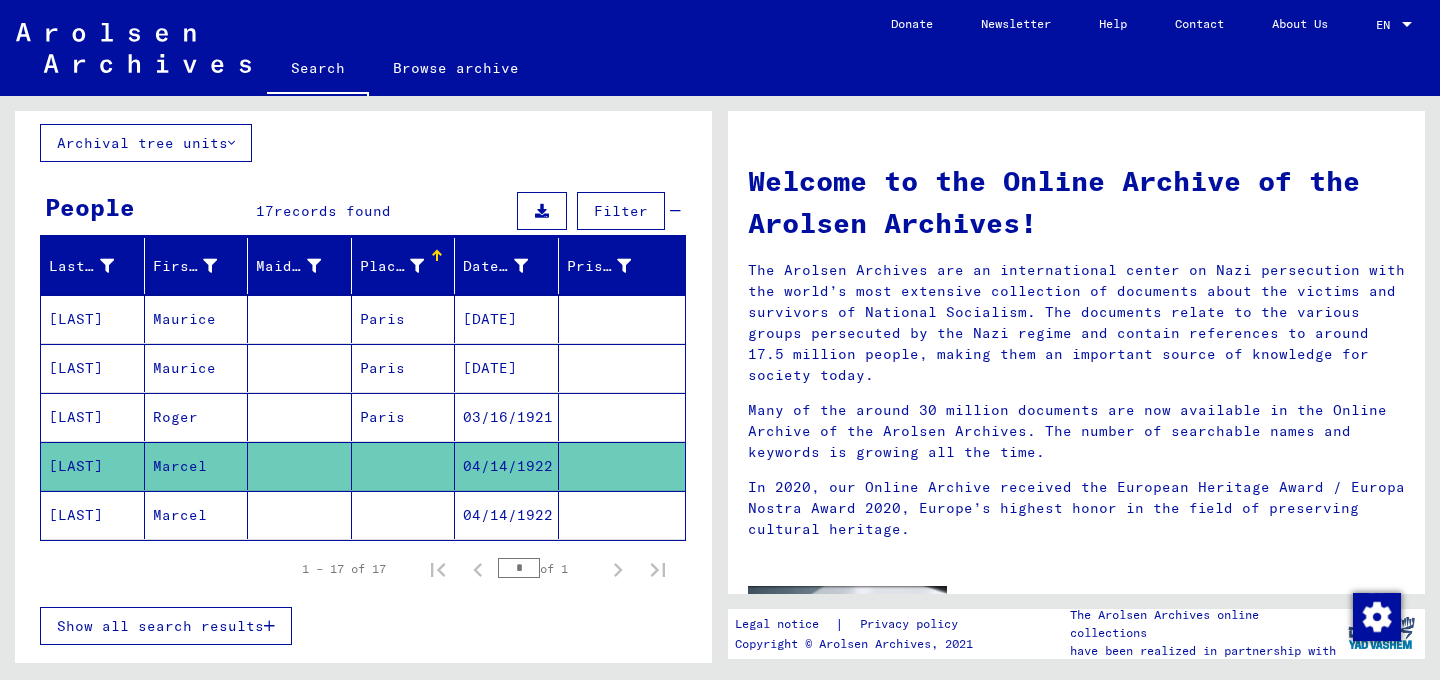 scroll, scrollTop: 119, scrollLeft: 0, axis: vertical 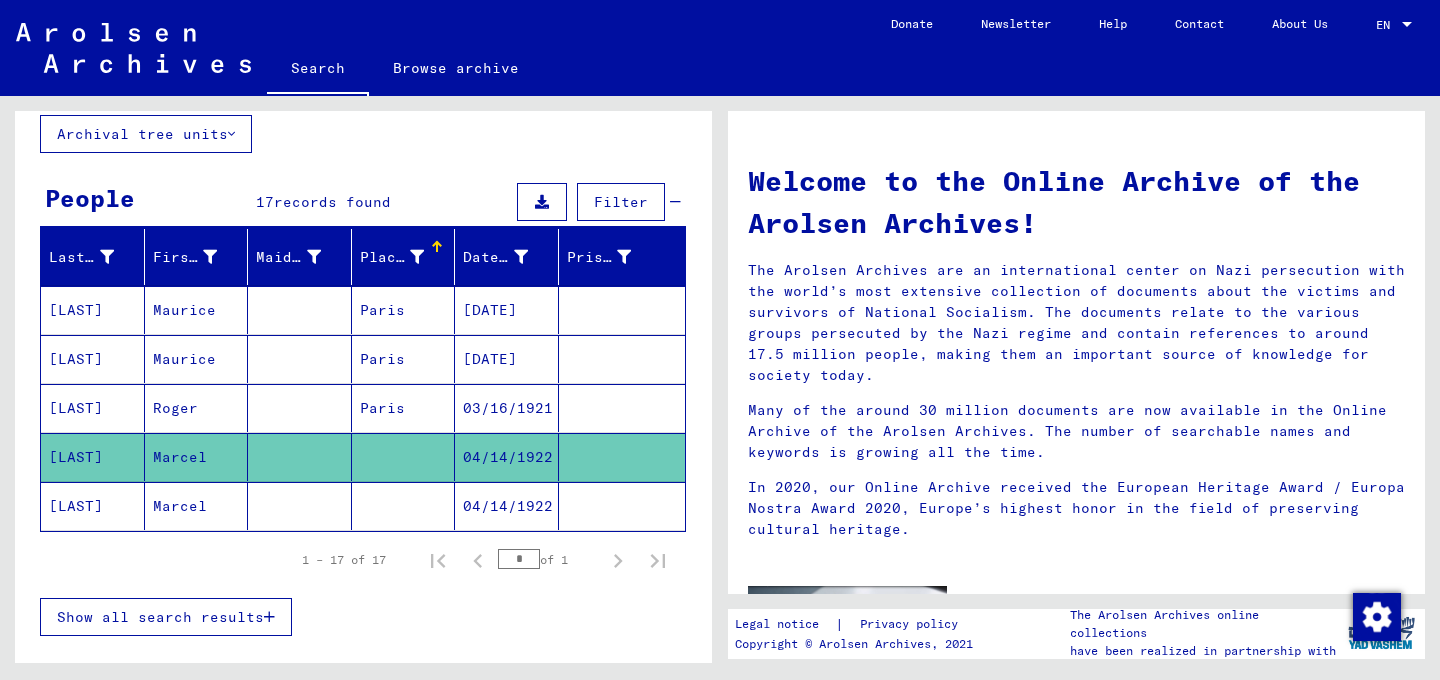 click on "Place of Birth" at bounding box center (392, 257) 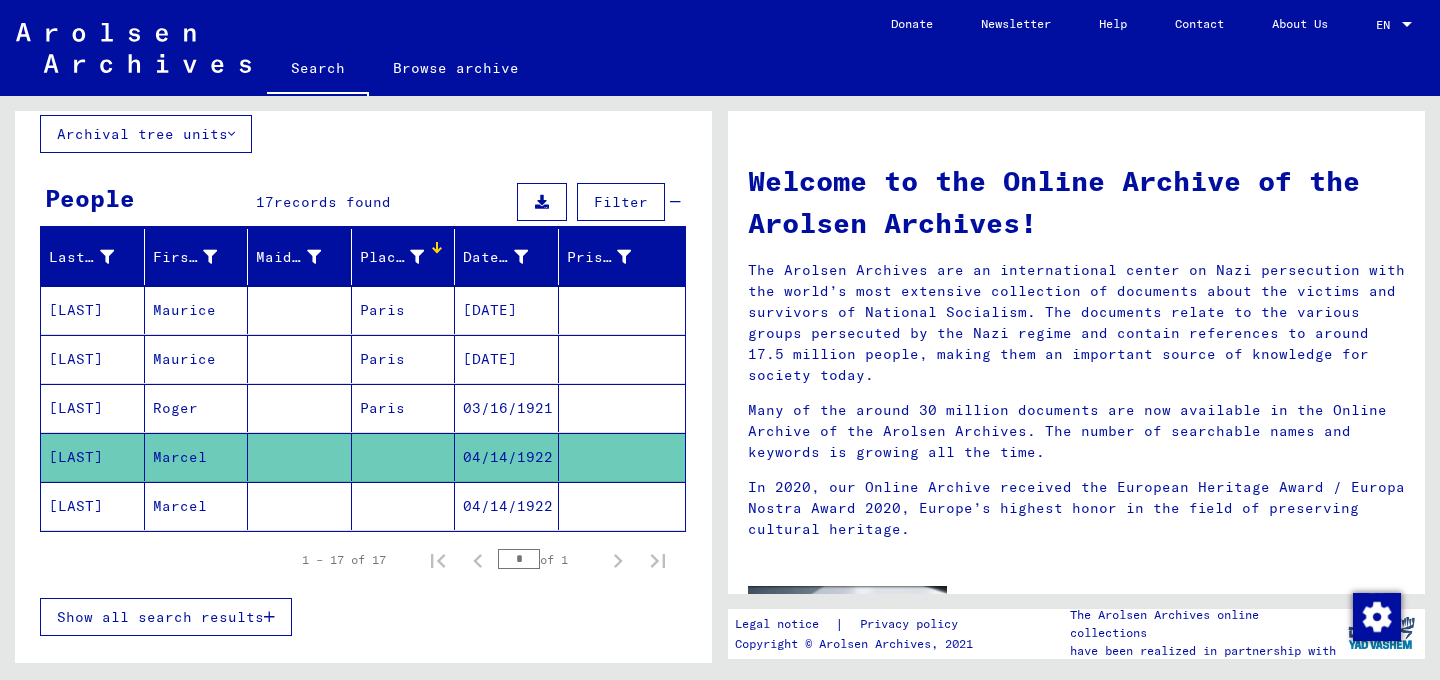click on "Paris" at bounding box center (404, 457) 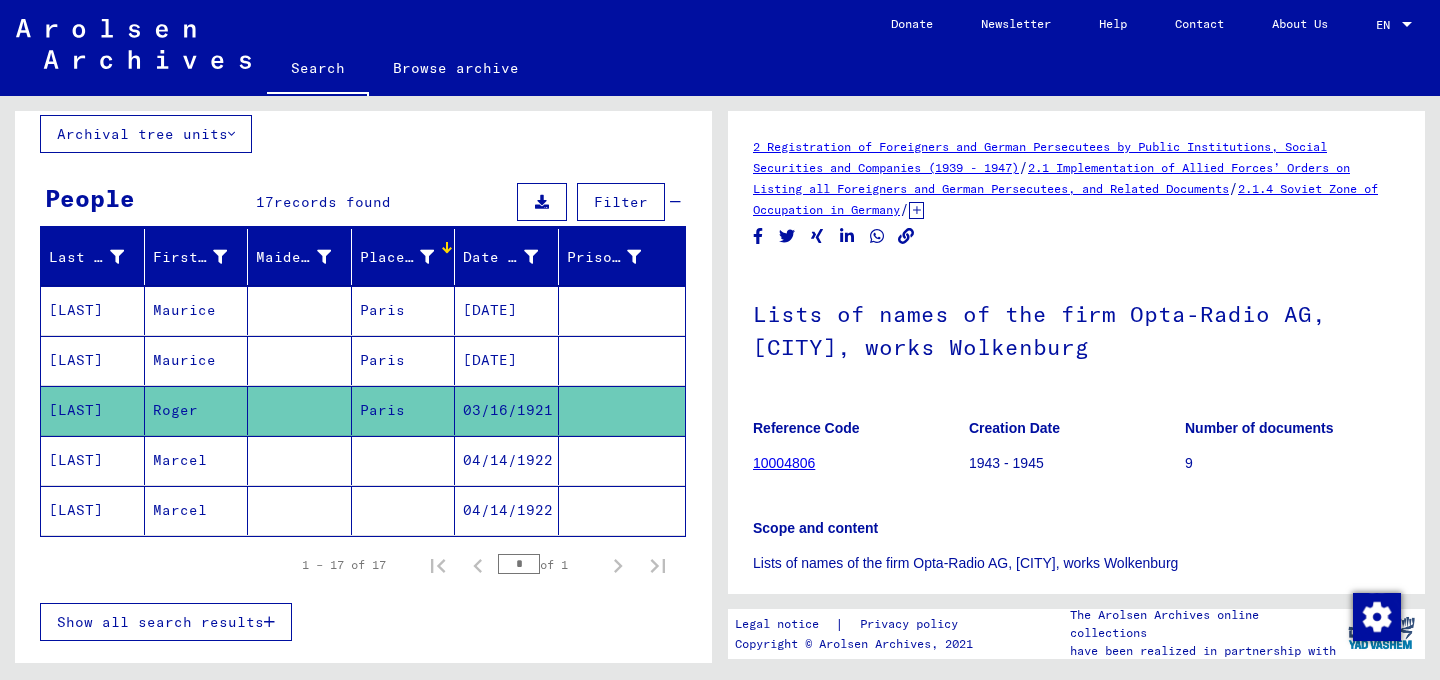 scroll, scrollTop: 0, scrollLeft: 0, axis: both 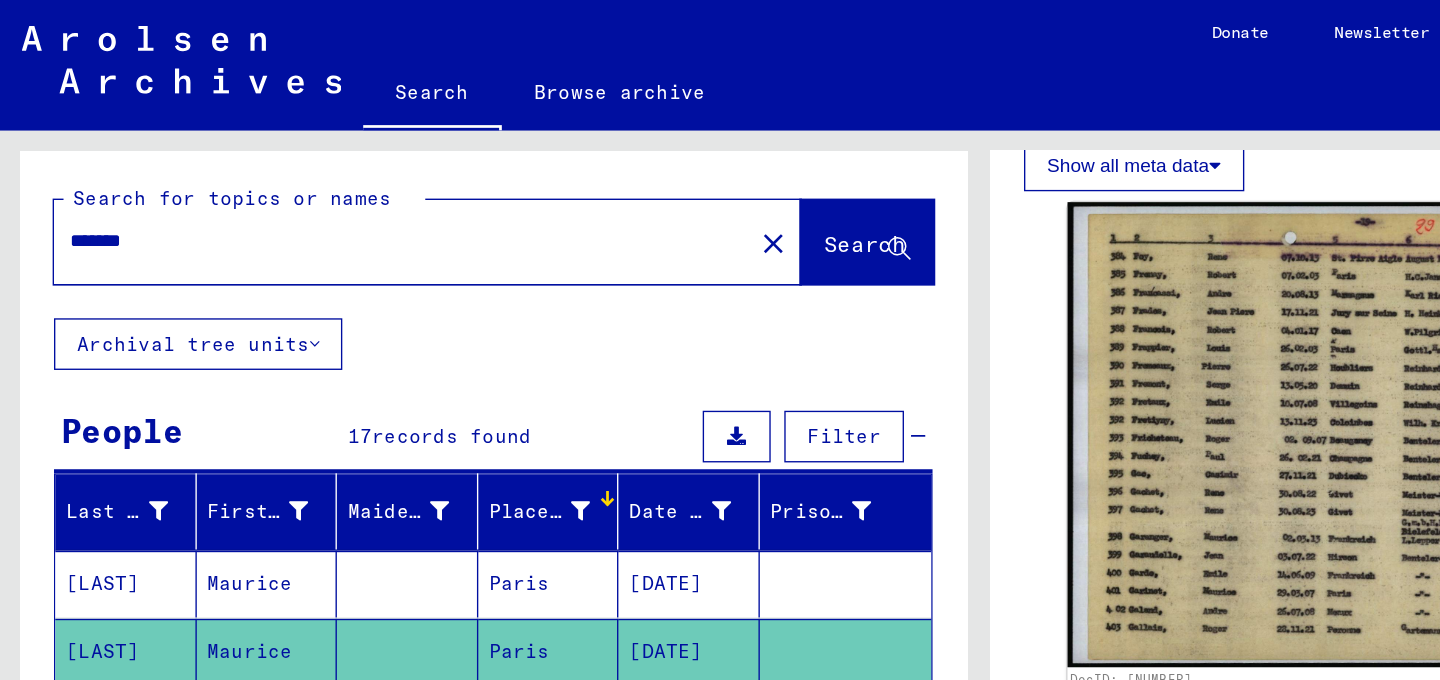 click on "*******" at bounding box center [296, 177] 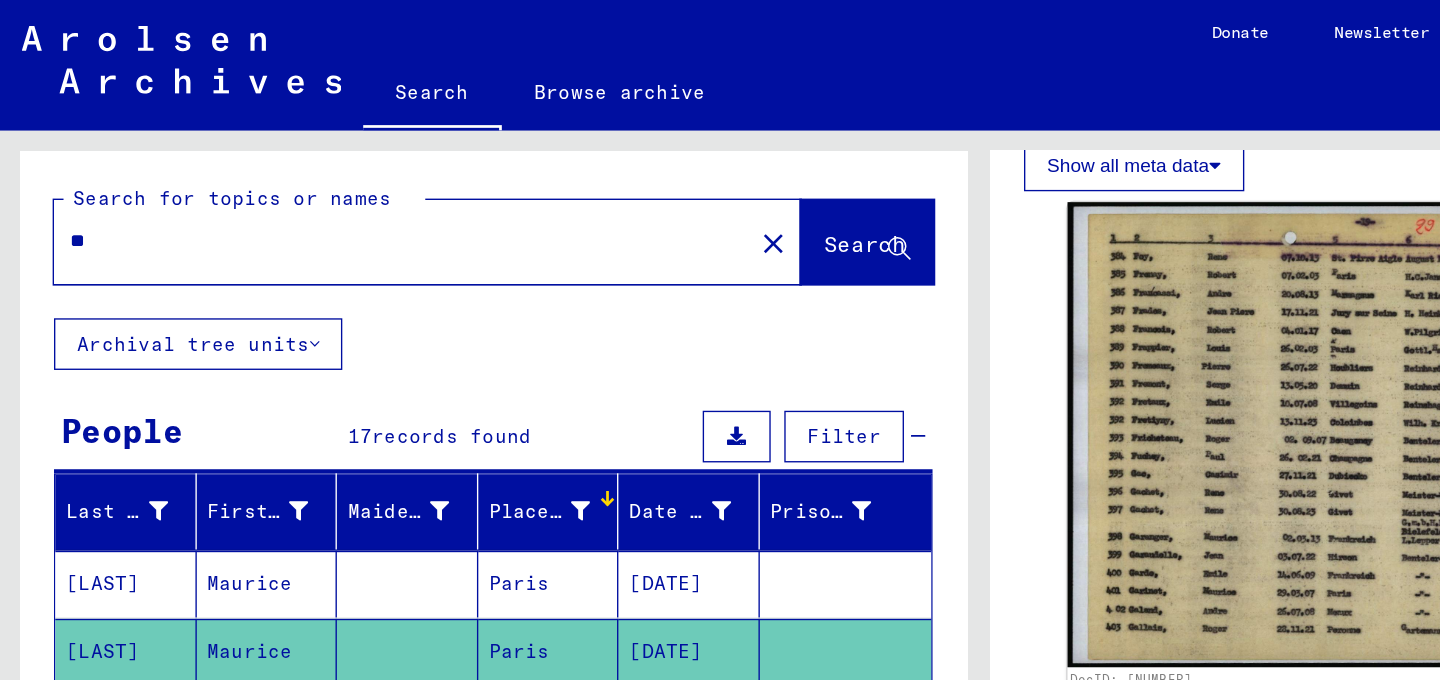 type on "*" 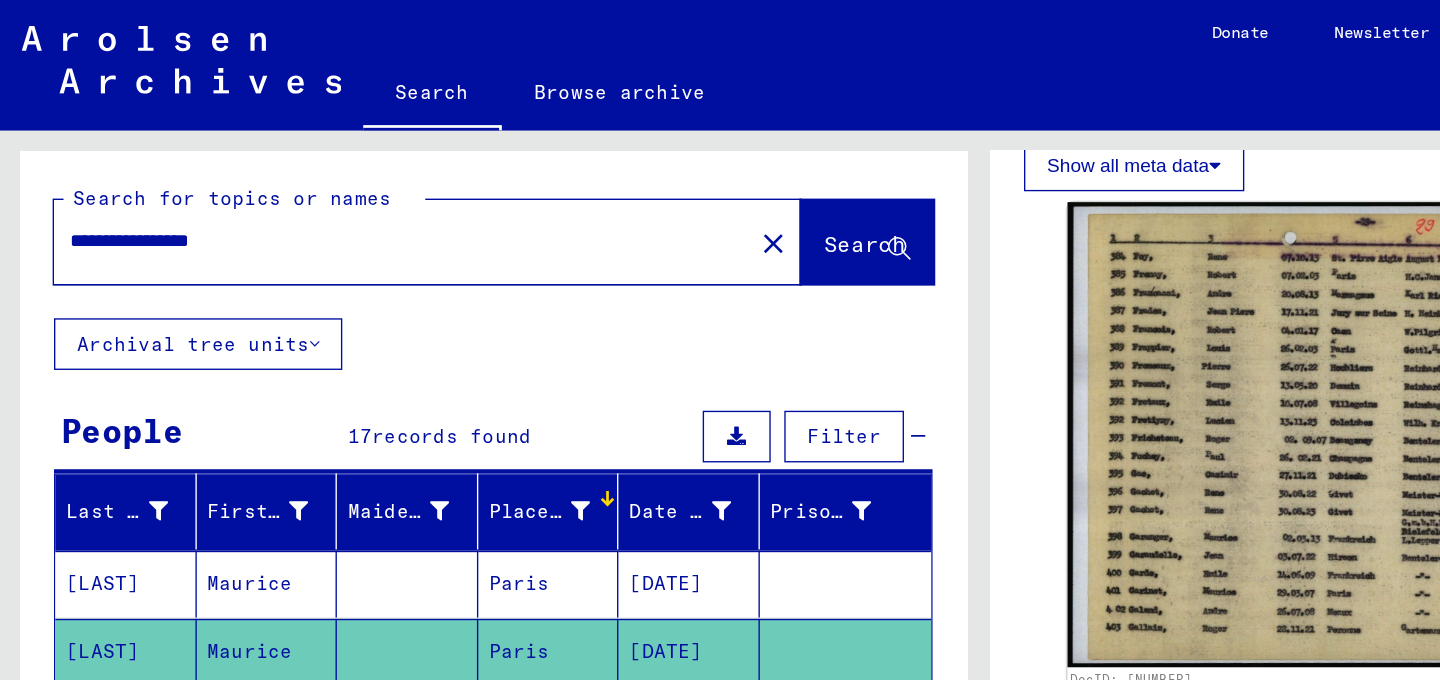 scroll, scrollTop: 0, scrollLeft: 0, axis: both 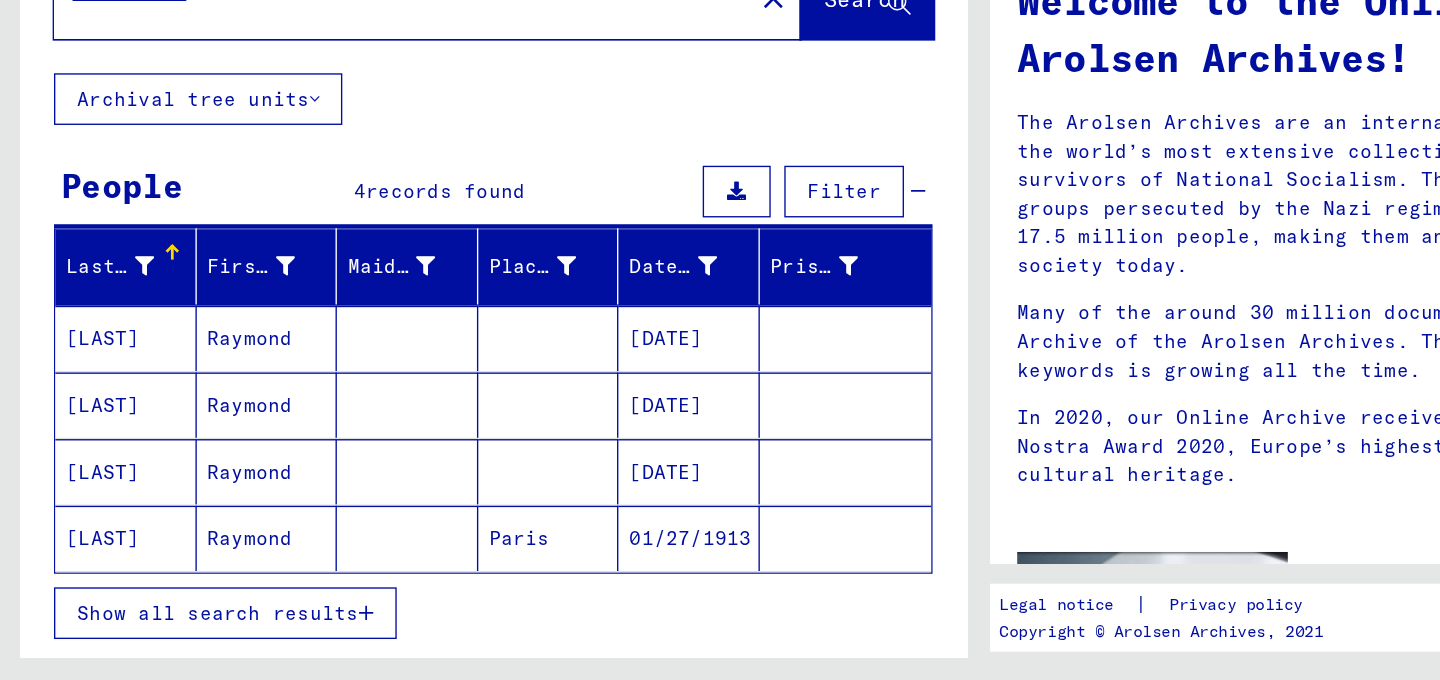 click on "01/27/1913" 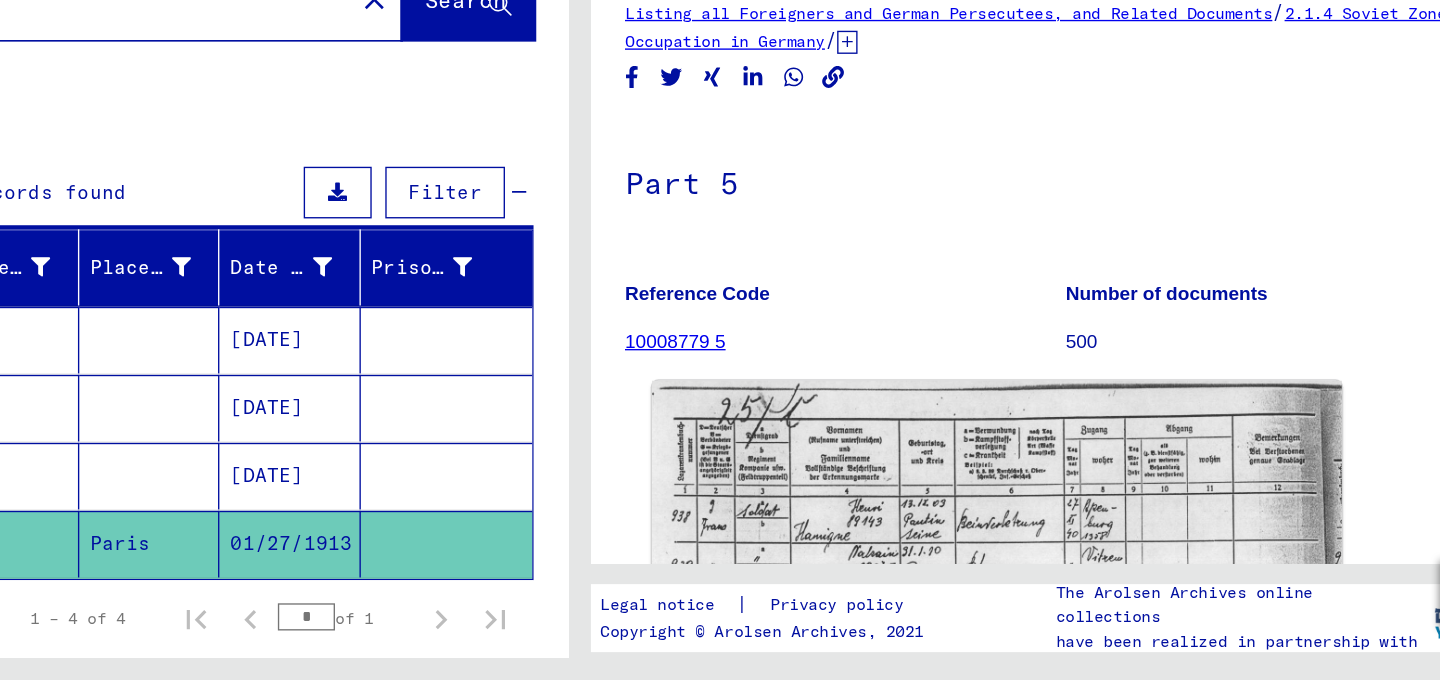 scroll, scrollTop: 0, scrollLeft: 0, axis: both 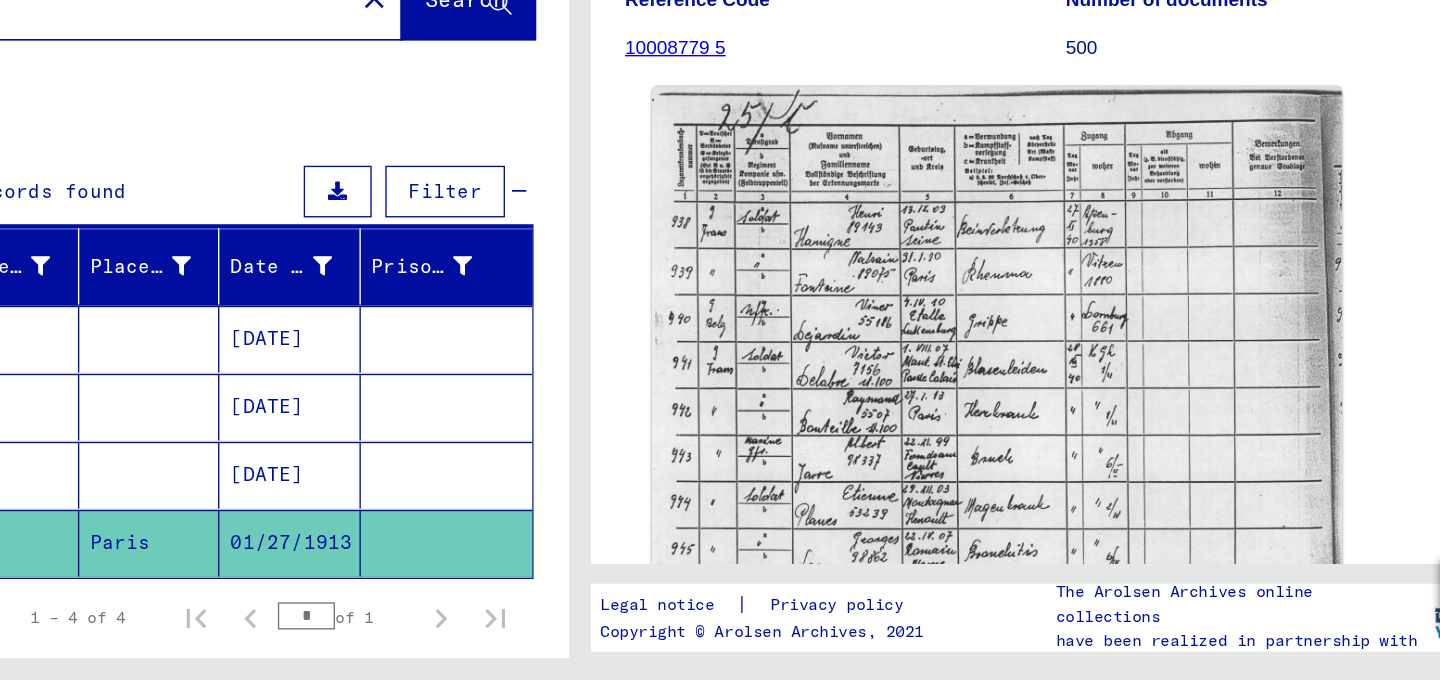 click 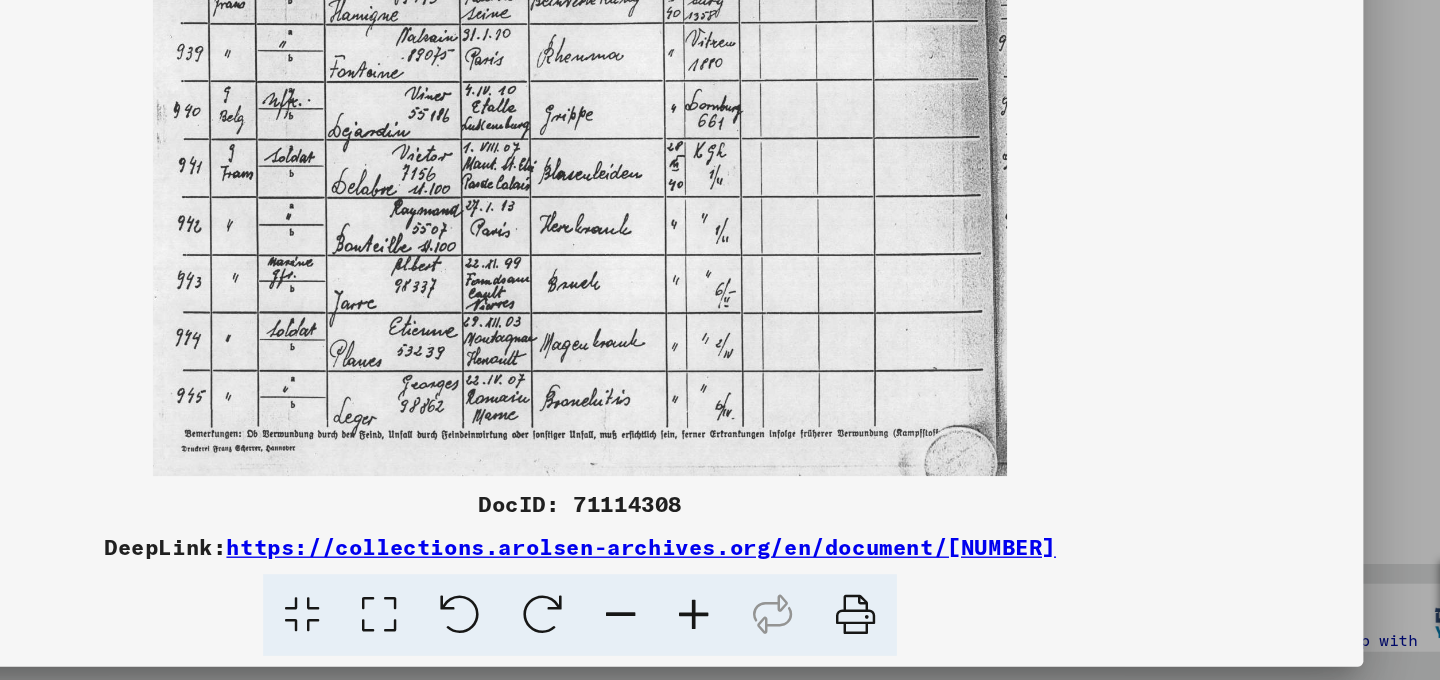 scroll, scrollTop: 0, scrollLeft: 0, axis: both 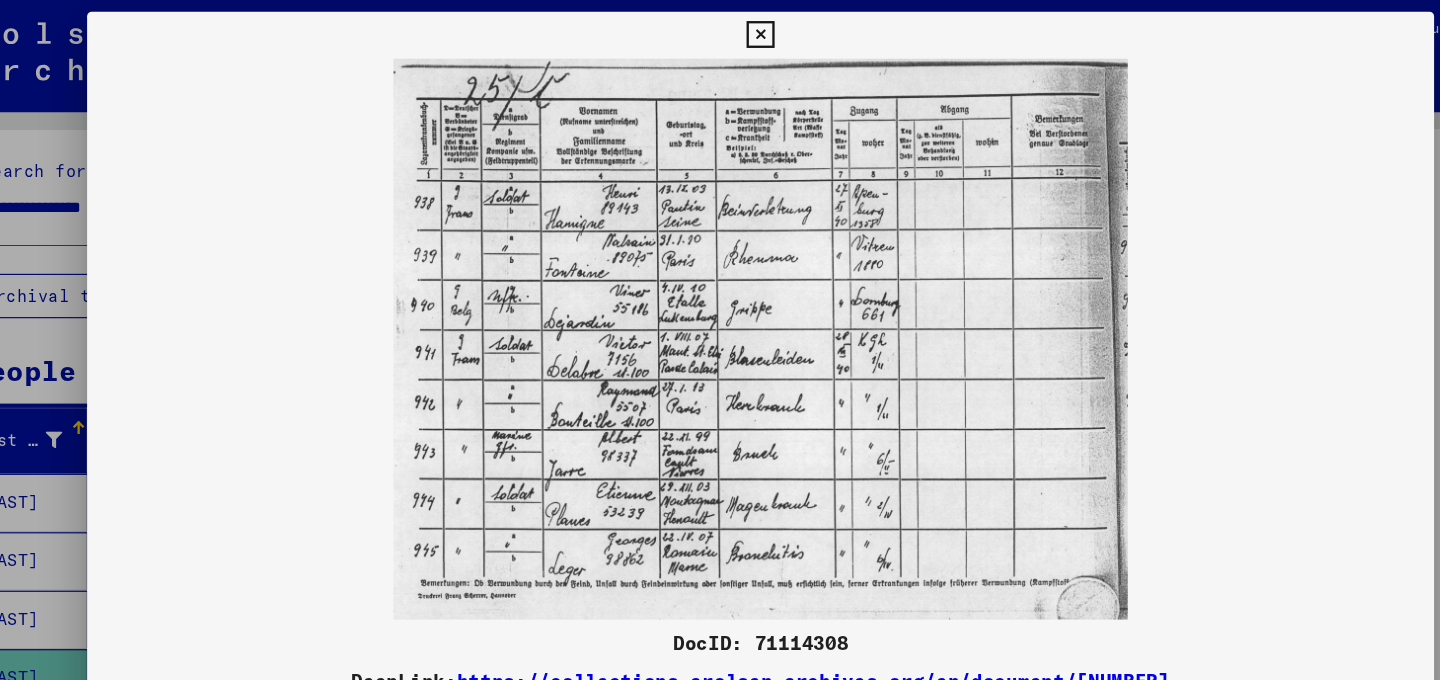 click at bounding box center [719, 30] 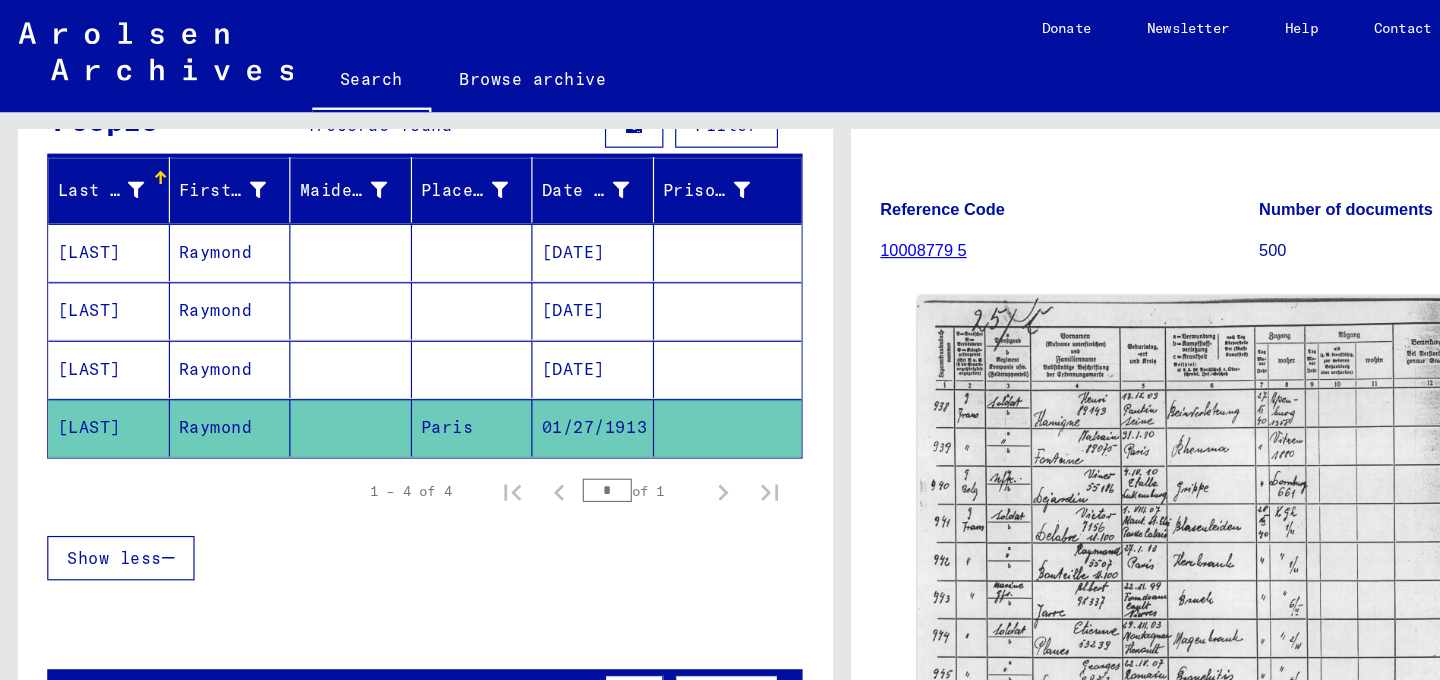 scroll, scrollTop: 255, scrollLeft: 0, axis: vertical 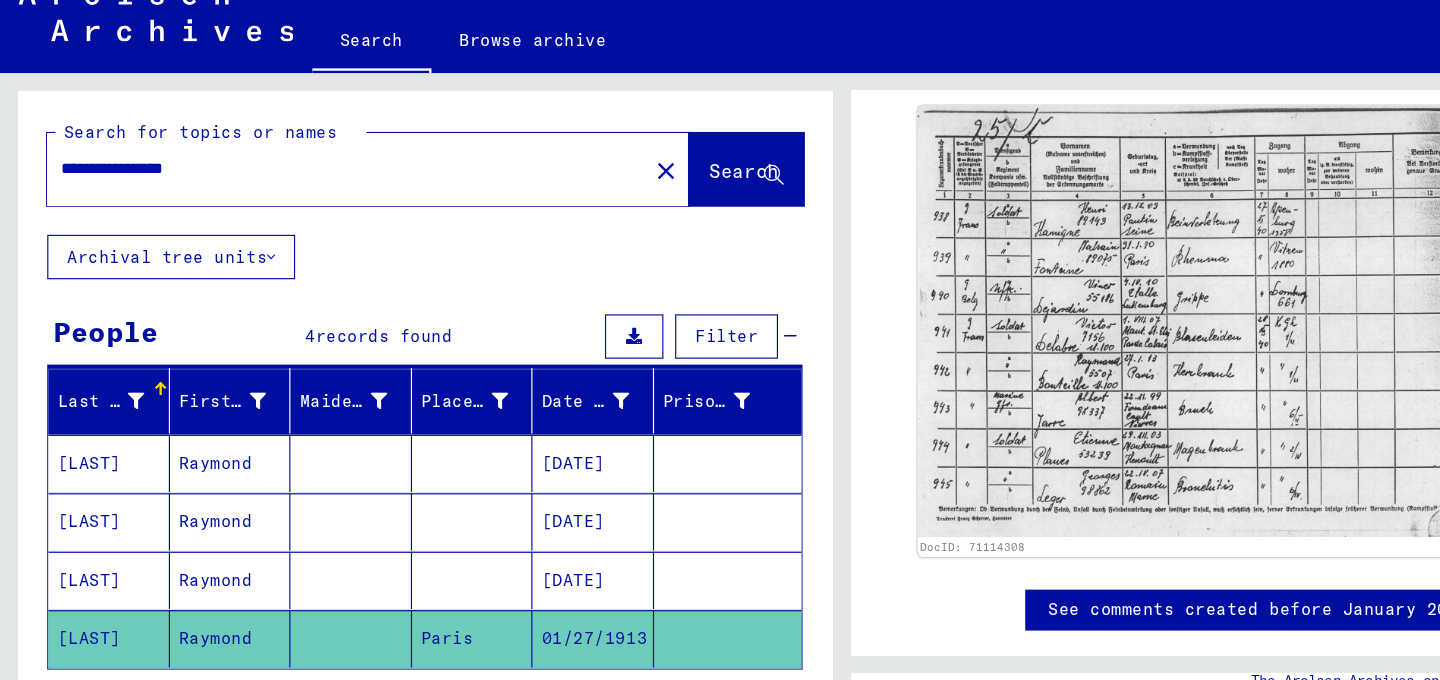 click on "**********" 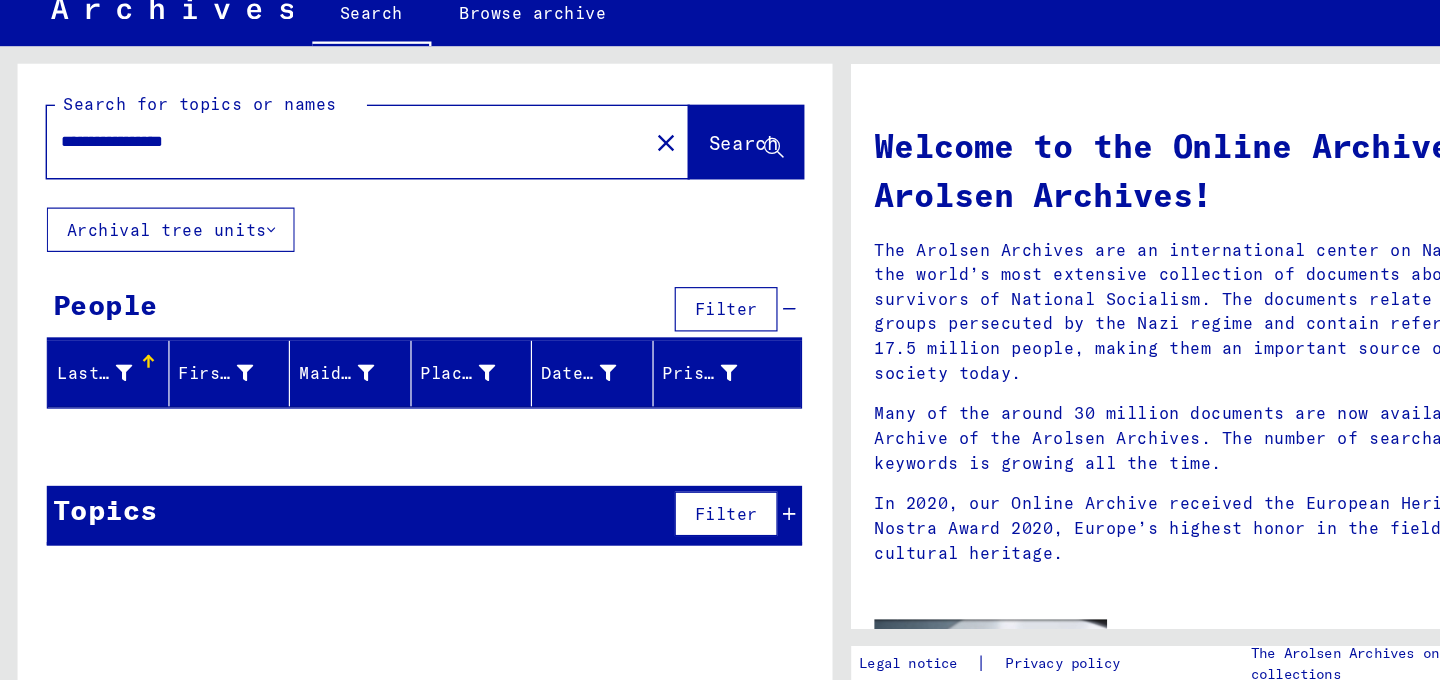 click on "**********" at bounding box center [290, 177] 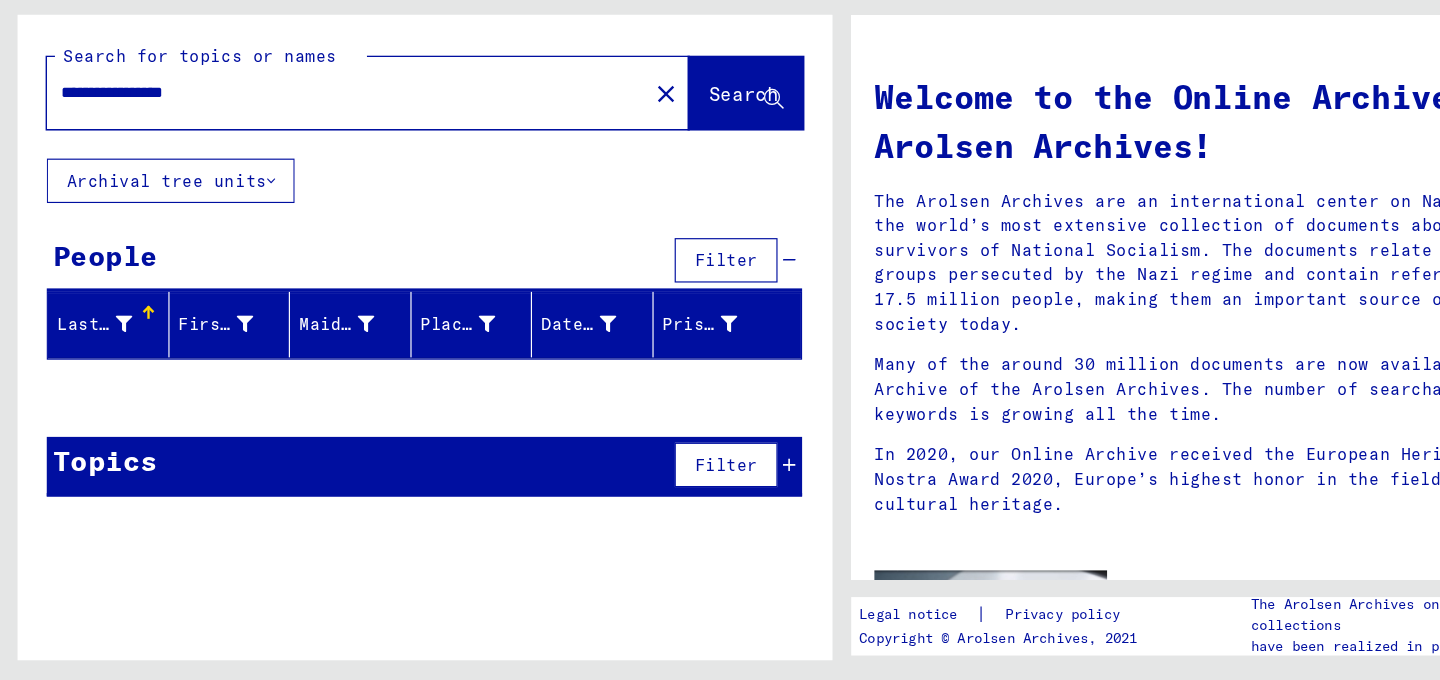 drag, startPoint x: 103, startPoint y: 176, endPoint x: 6, endPoint y: 168, distance: 97.32934 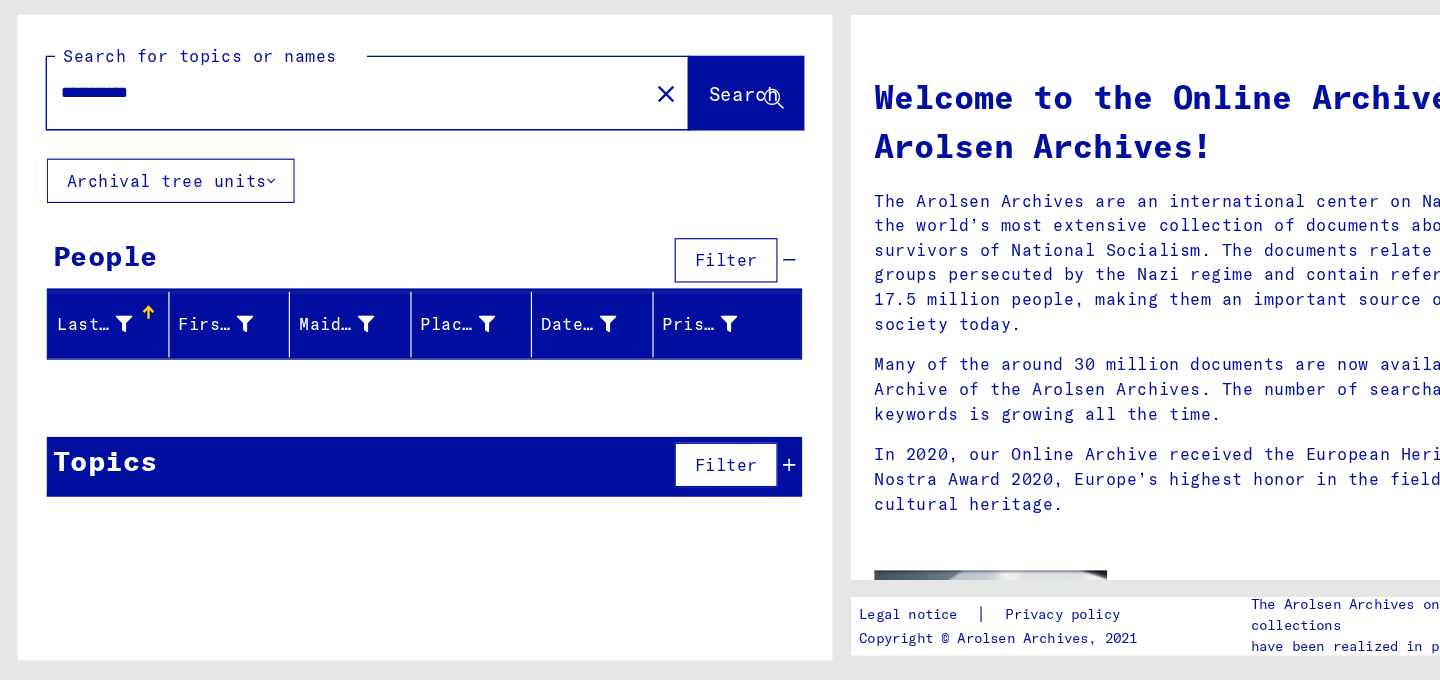 drag, startPoint x: 78, startPoint y: 171, endPoint x: 0, endPoint y: 169, distance: 78.025635 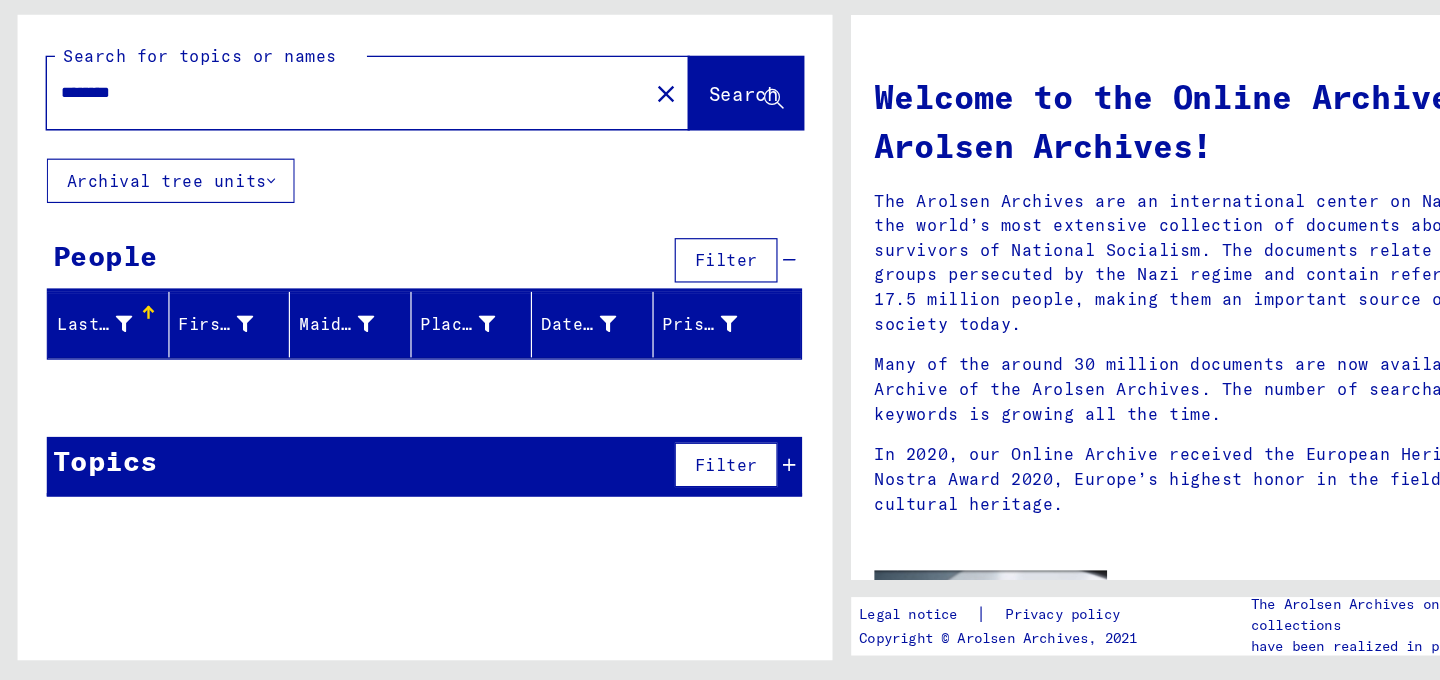 click on "********" at bounding box center [290, 177] 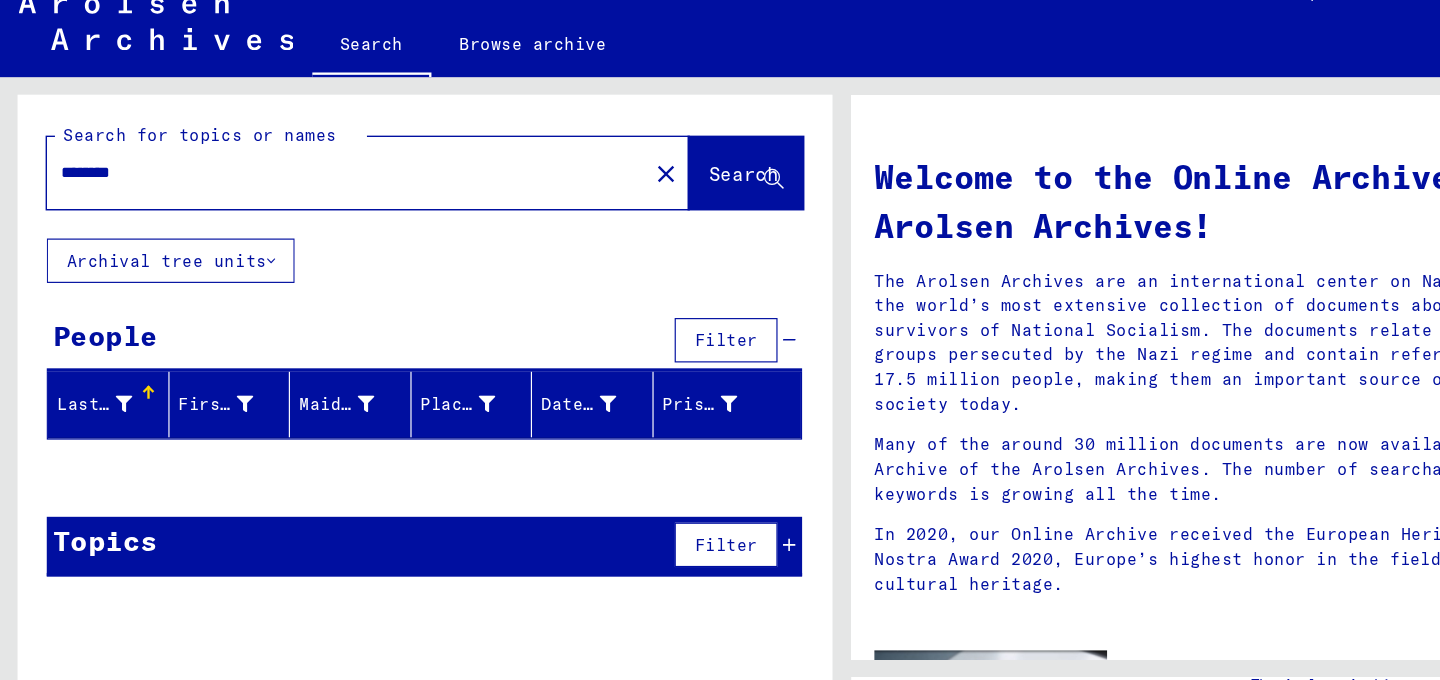 drag, startPoint x: 303, startPoint y: 184, endPoint x: 3, endPoint y: 184, distance: 300 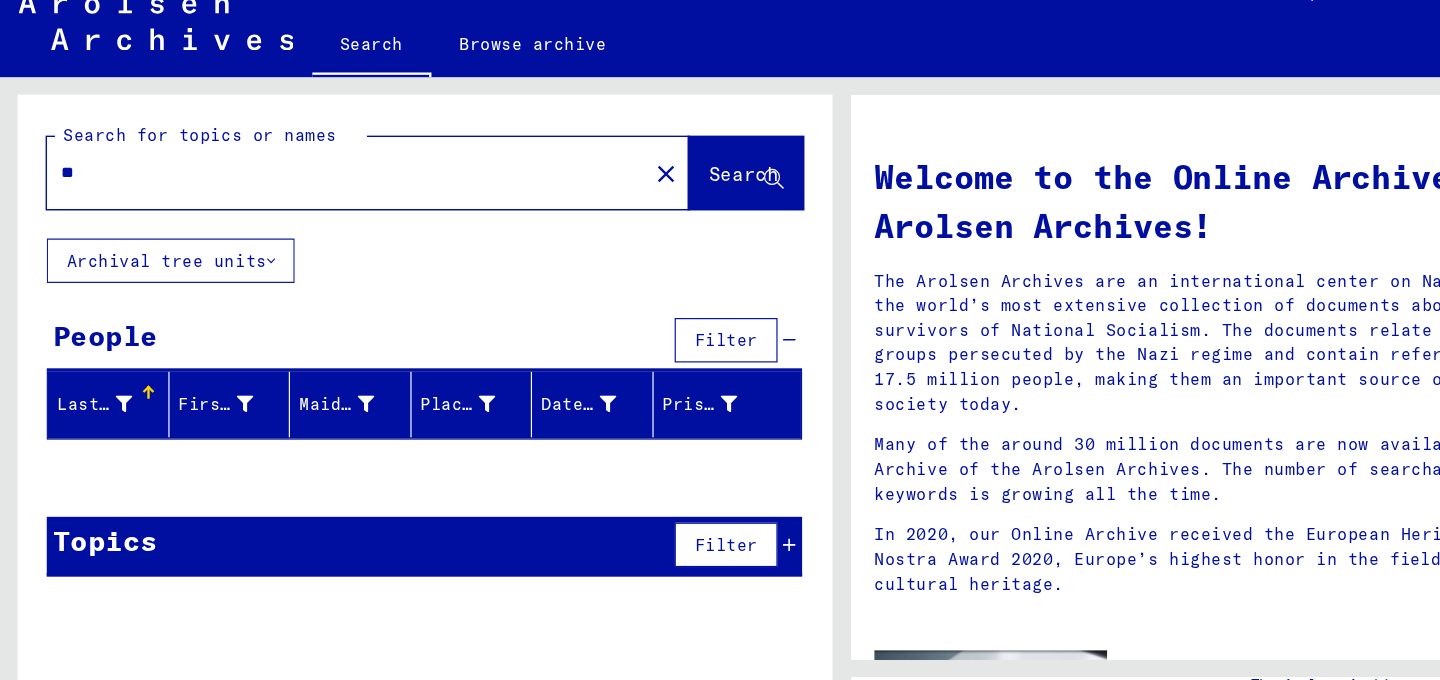 type on "*" 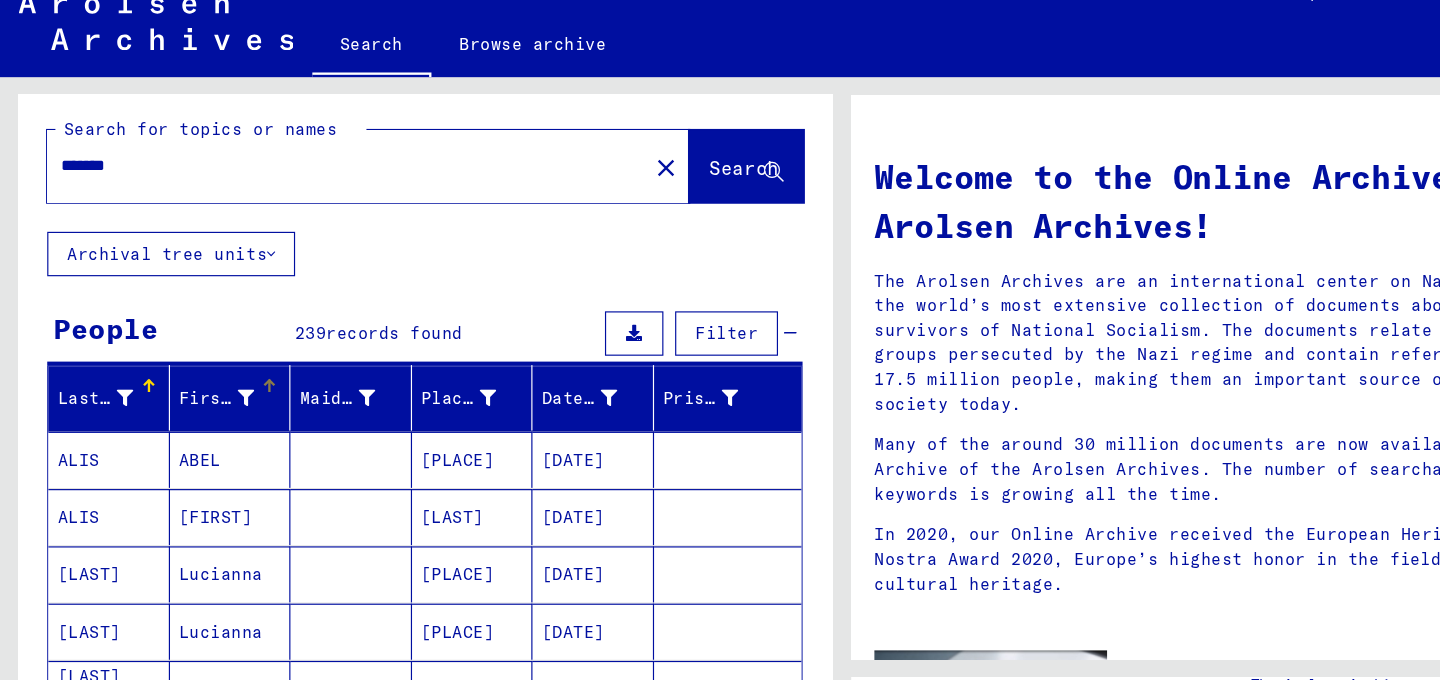scroll, scrollTop: 0, scrollLeft: 0, axis: both 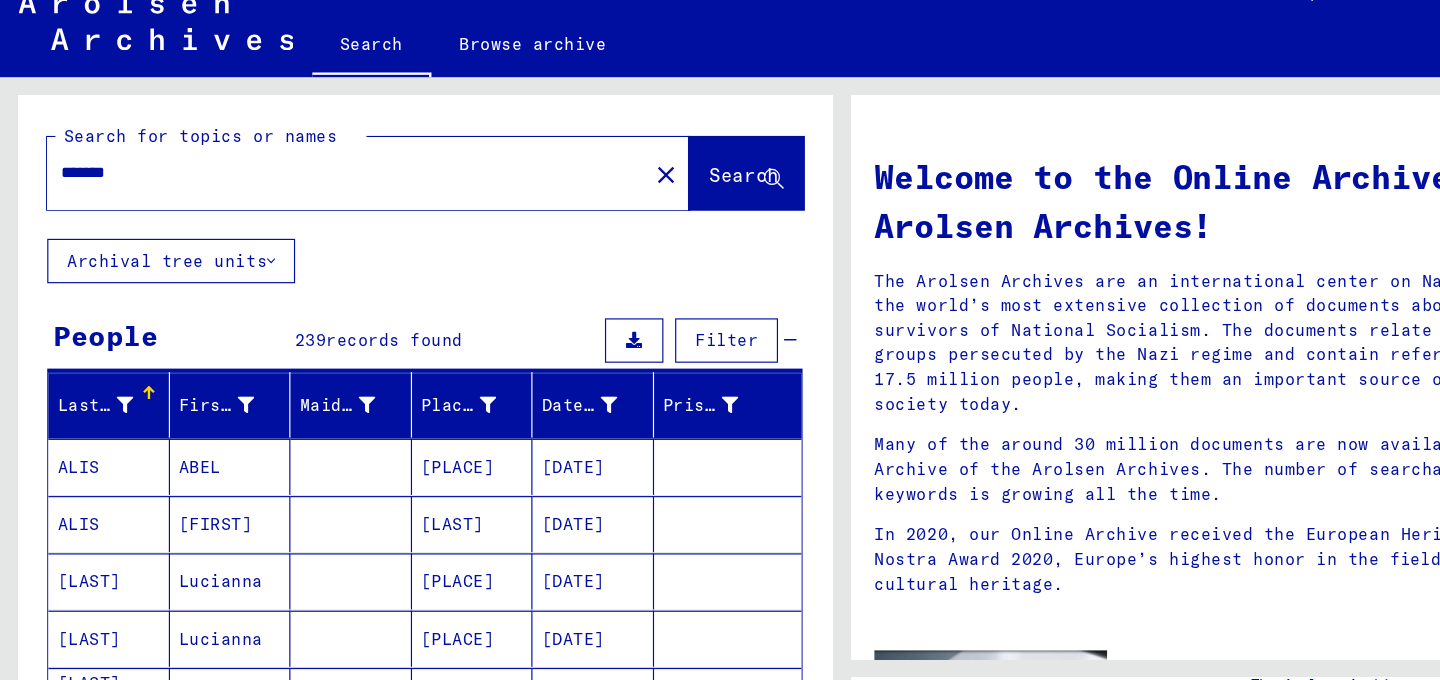 click on "*******" at bounding box center [290, 177] 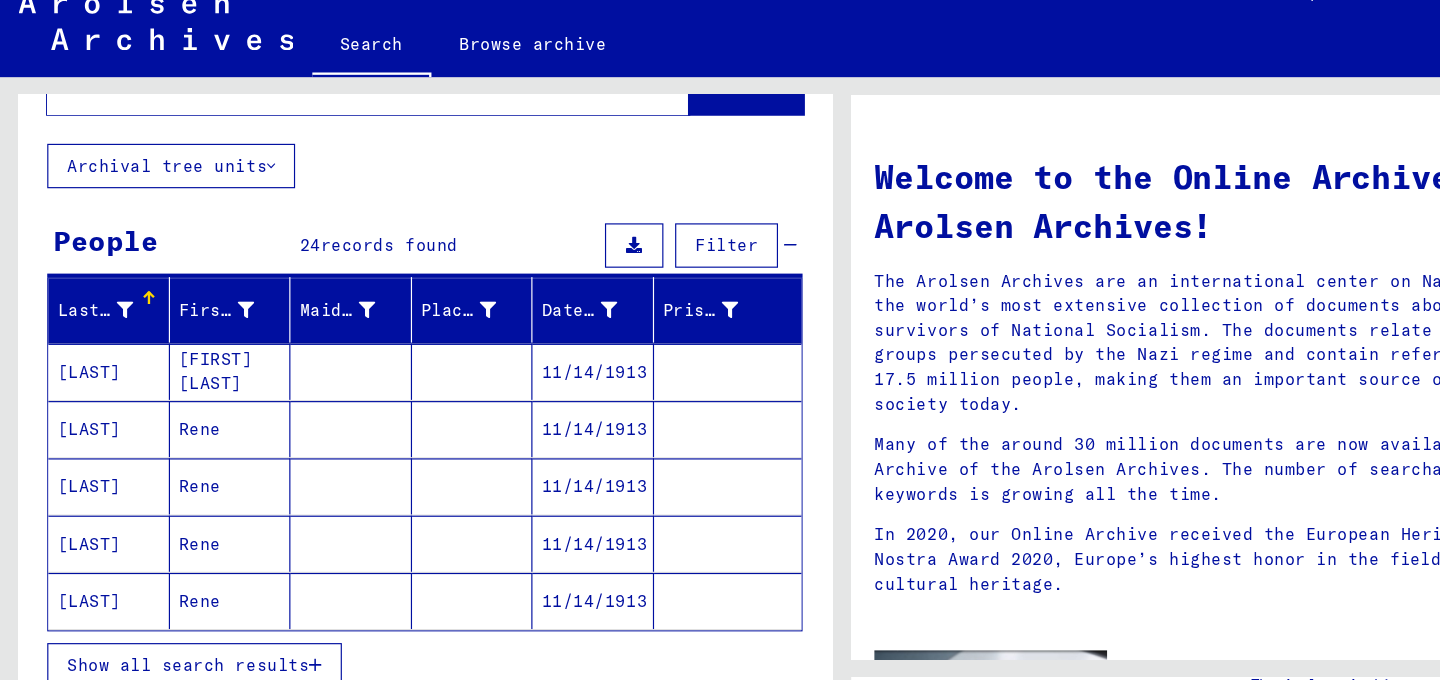 scroll, scrollTop: 84, scrollLeft: 0, axis: vertical 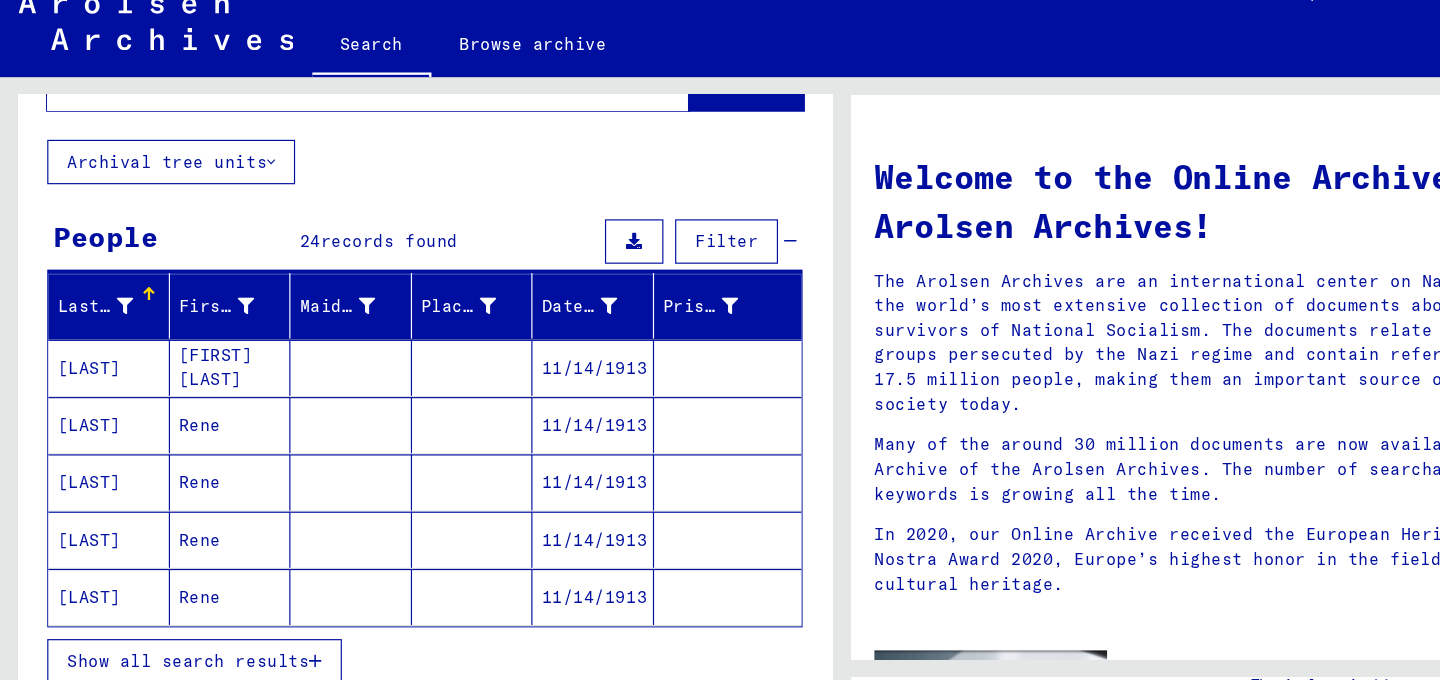 click on "Rene" at bounding box center [197, 443] 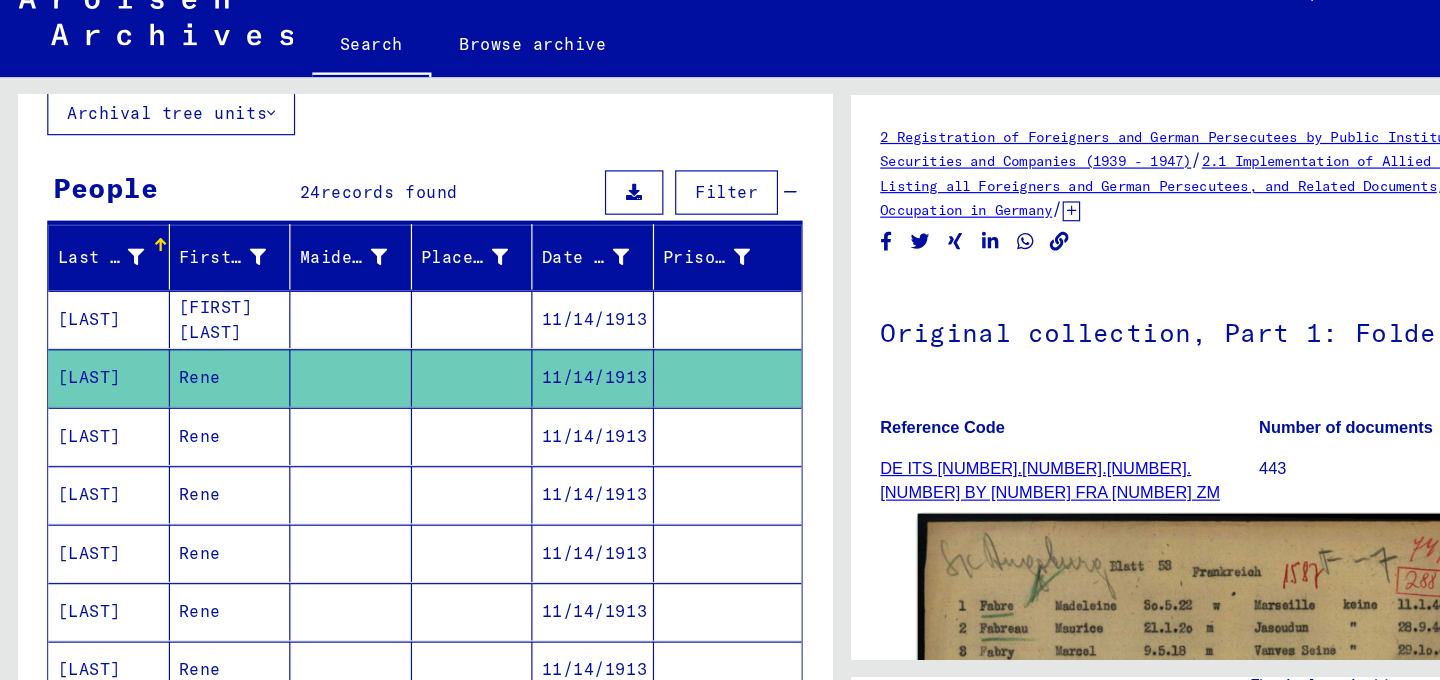 scroll, scrollTop: 141, scrollLeft: 0, axis: vertical 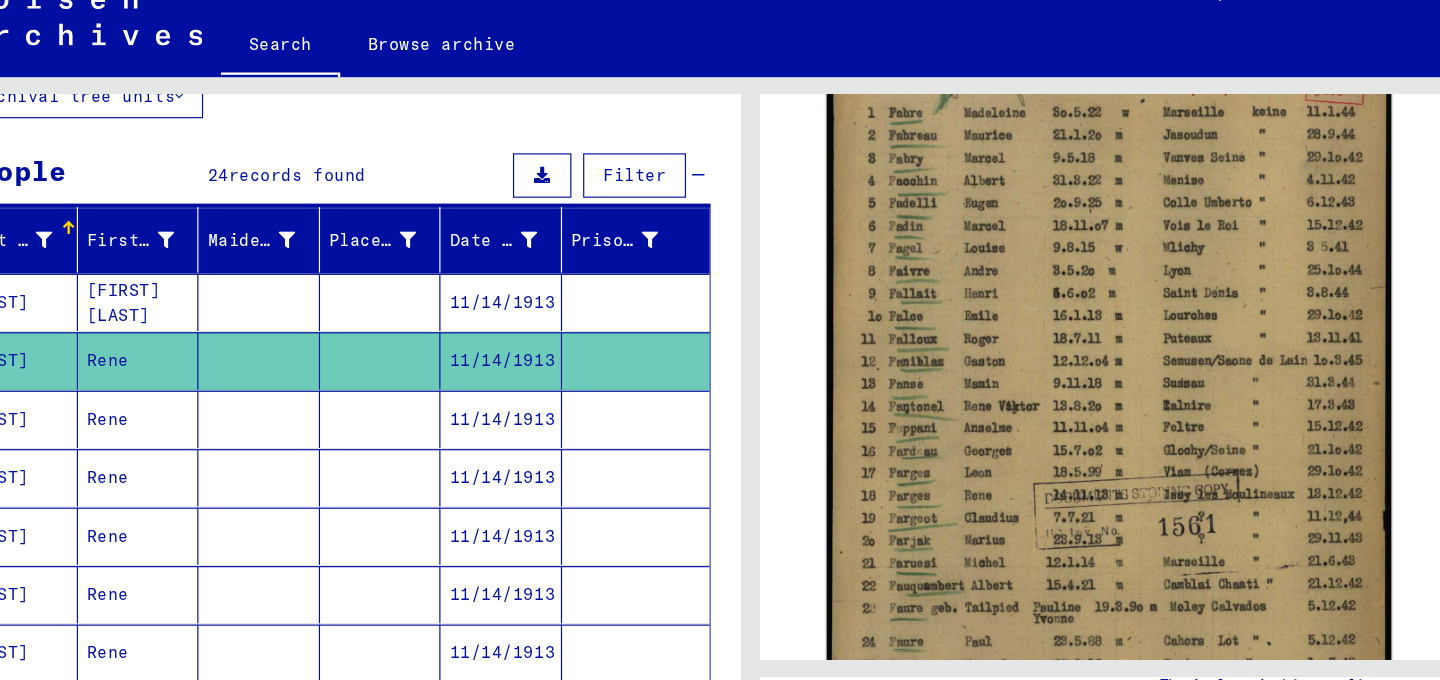 click on "11/14/1913" at bounding box center [507, 438] 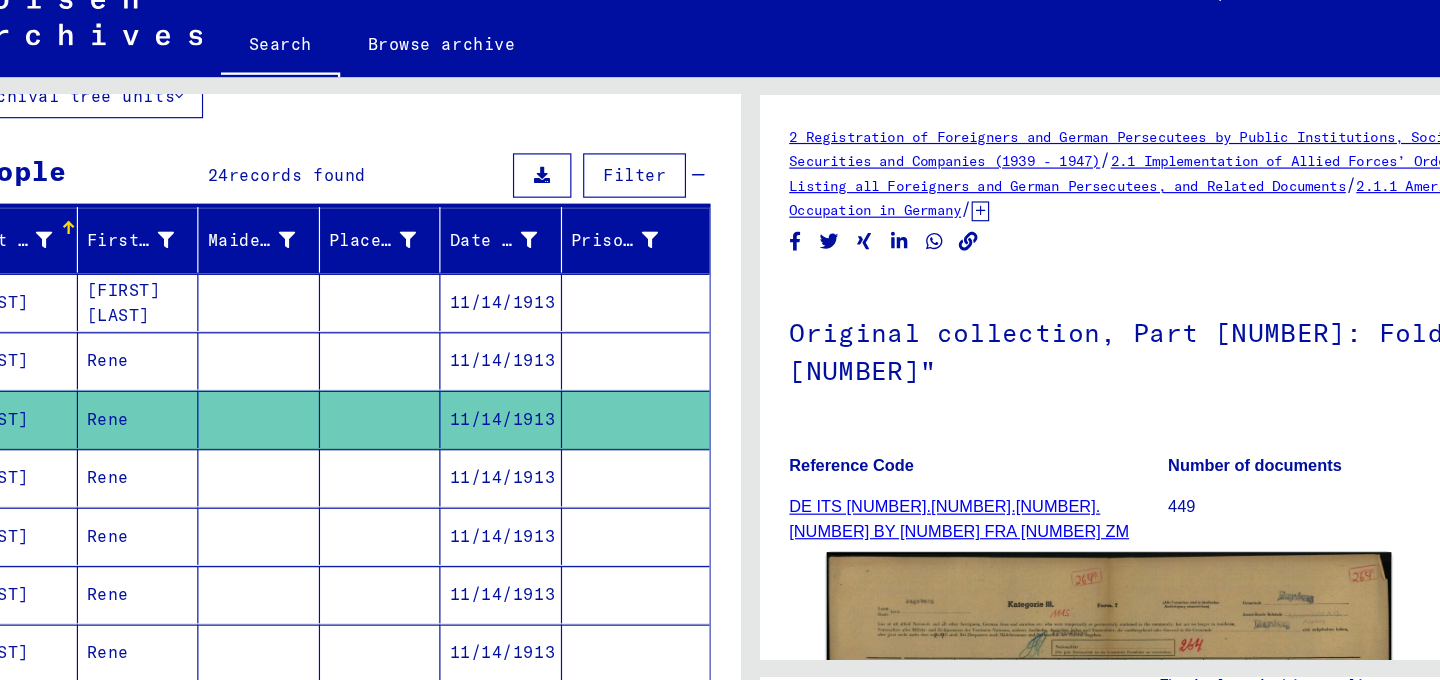 scroll, scrollTop: 0, scrollLeft: 0, axis: both 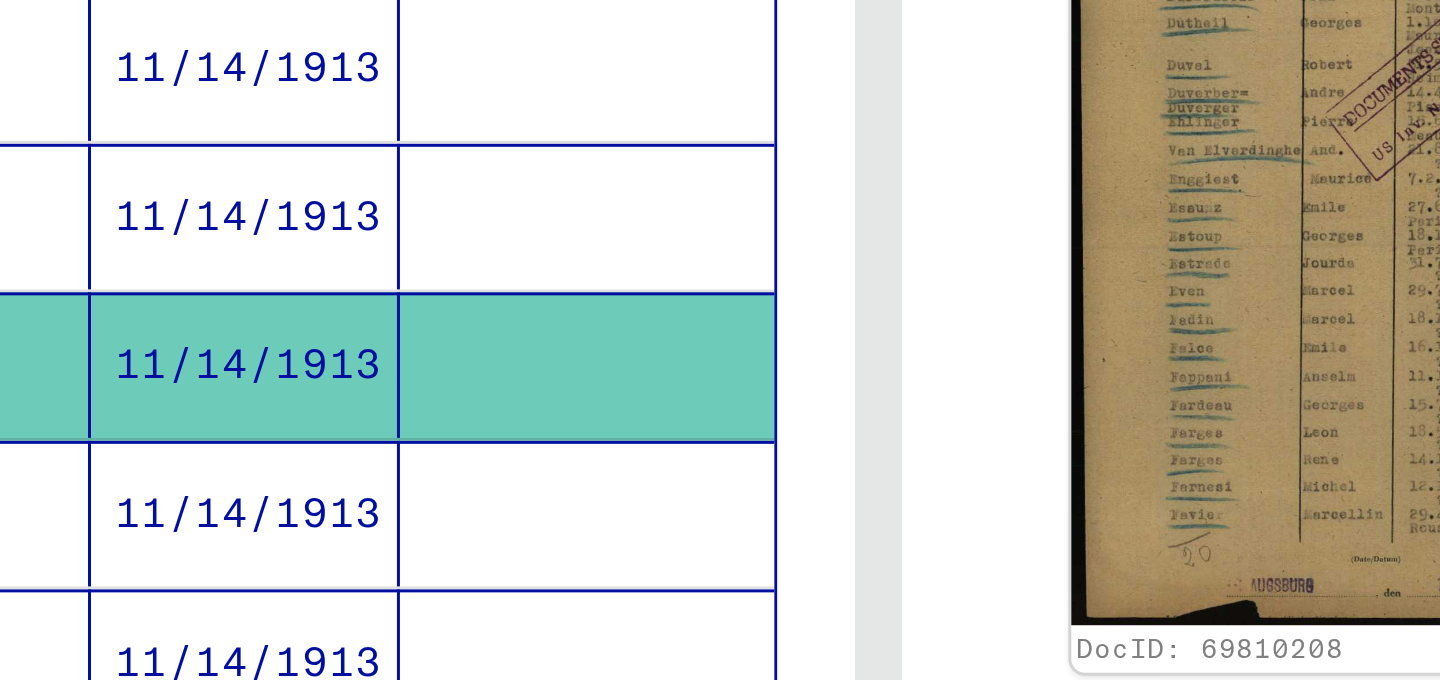 click at bounding box center [622, 488] 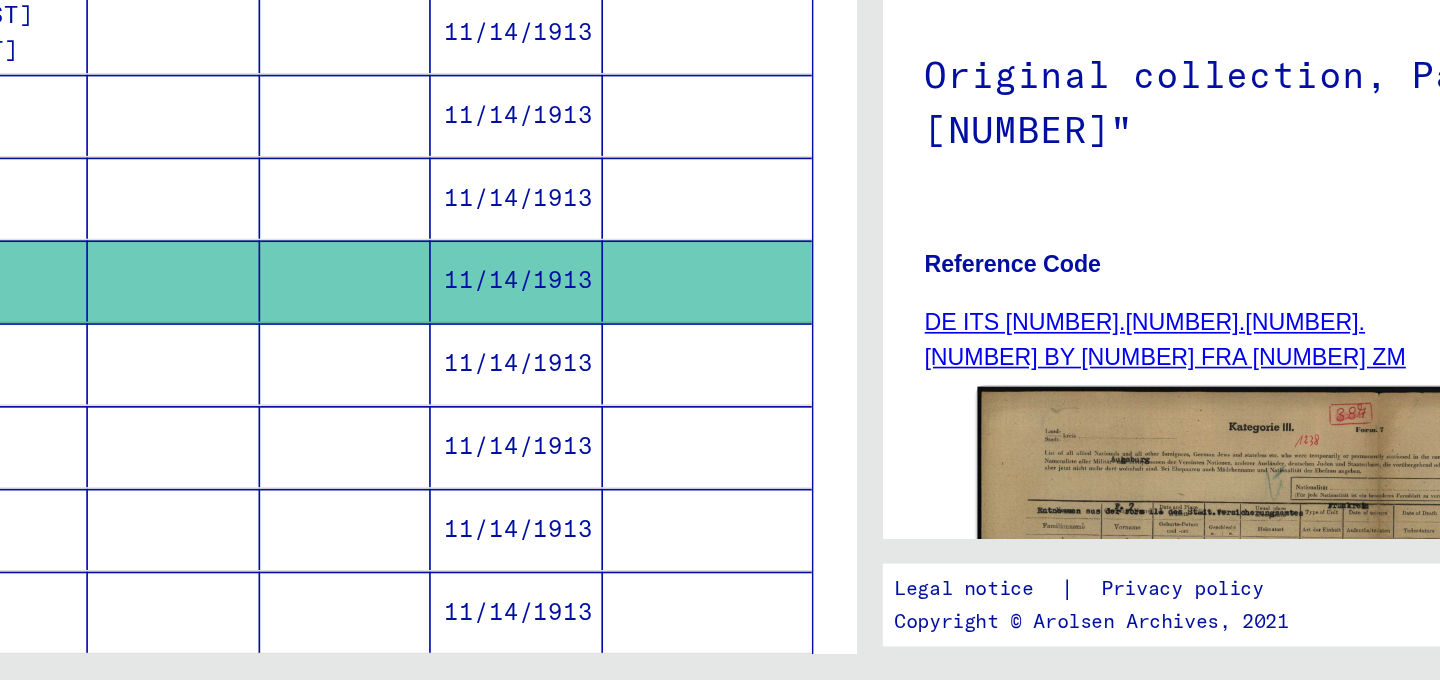 scroll, scrollTop: 0, scrollLeft: 0, axis: both 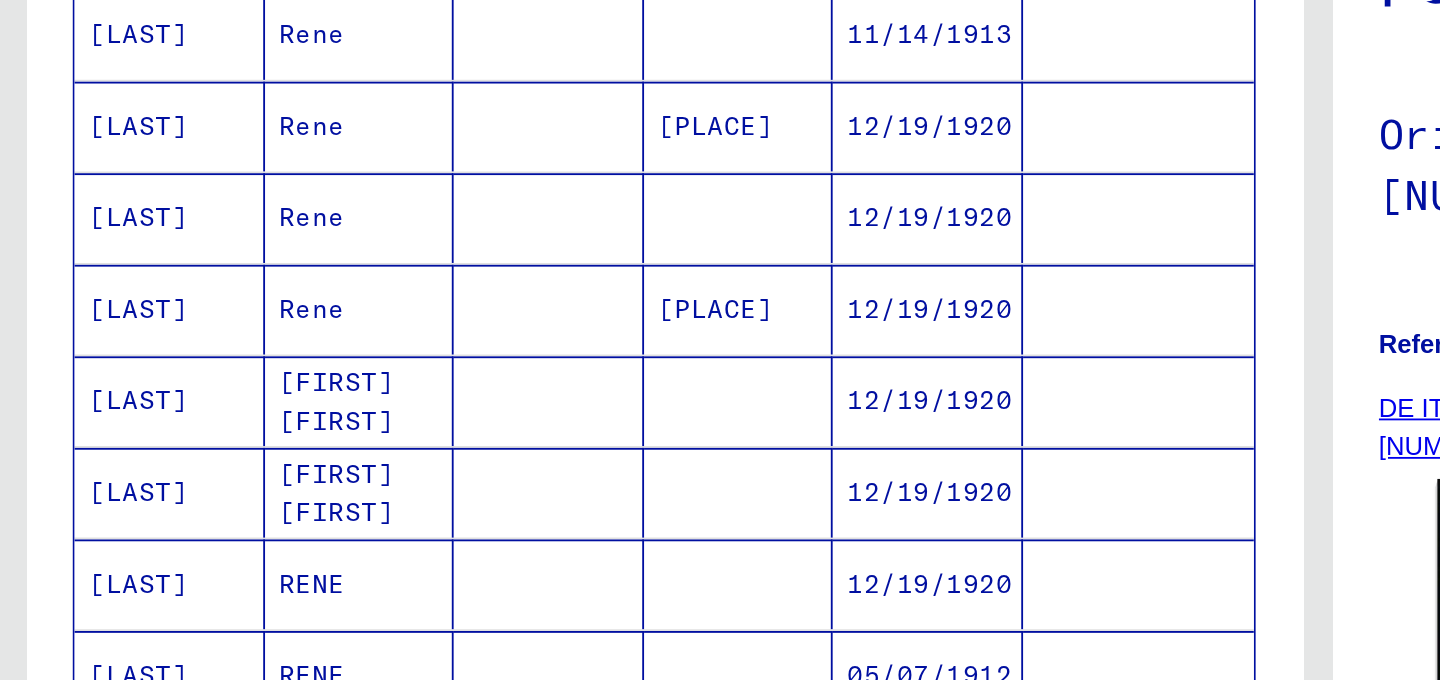 click on "Rene" at bounding box center (197, 346) 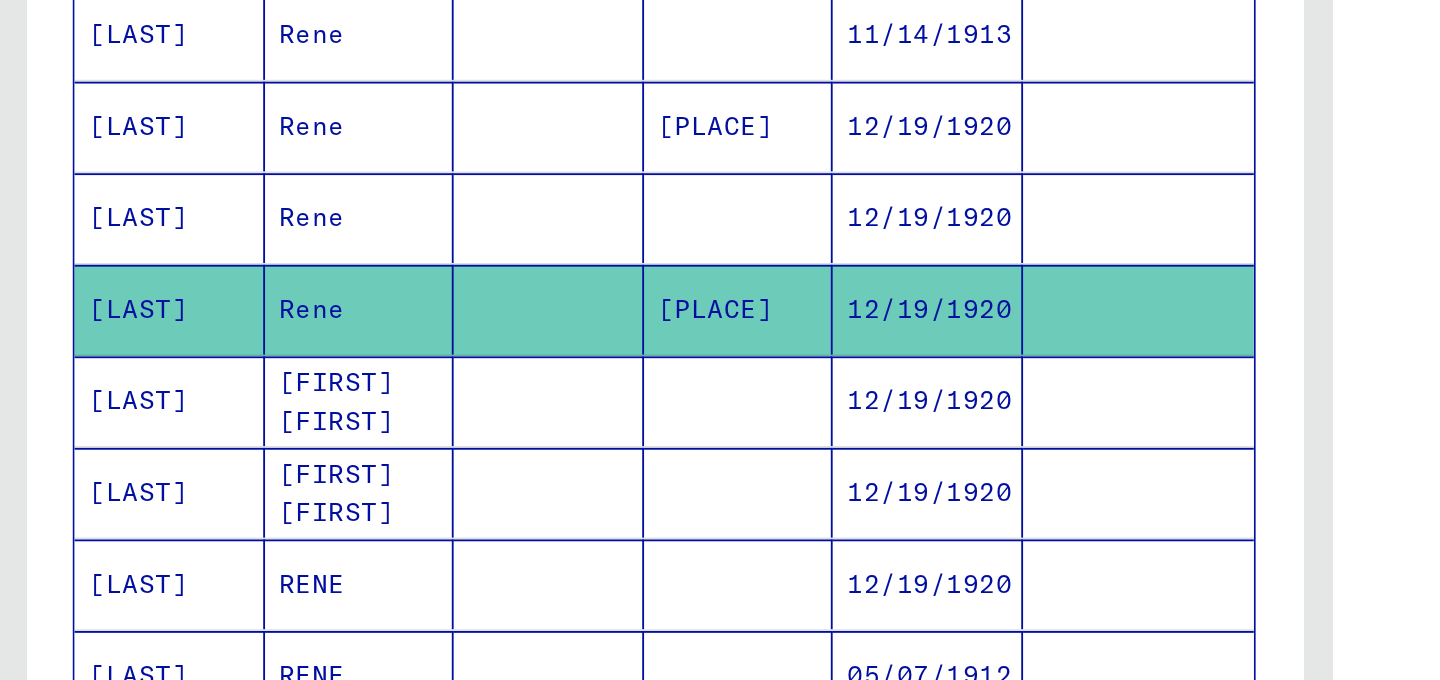 scroll, scrollTop: 0, scrollLeft: 0, axis: both 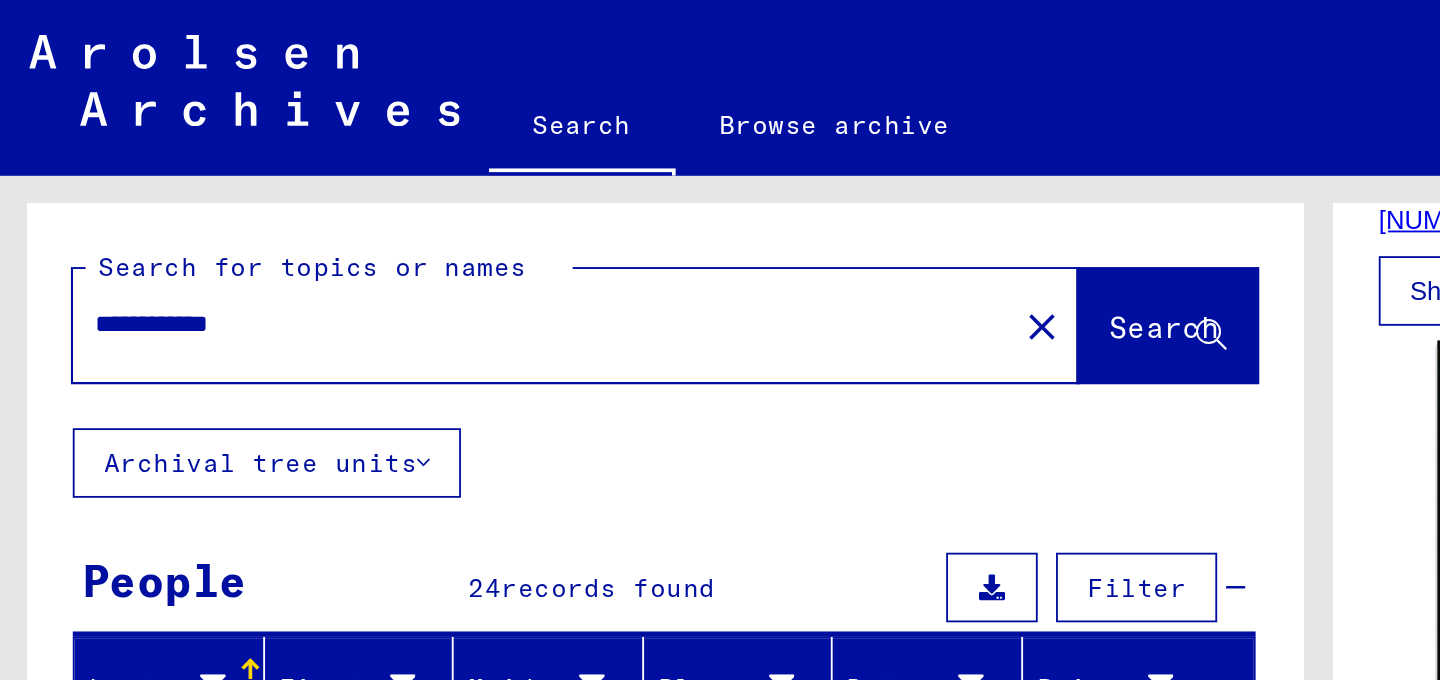 click on "**********" 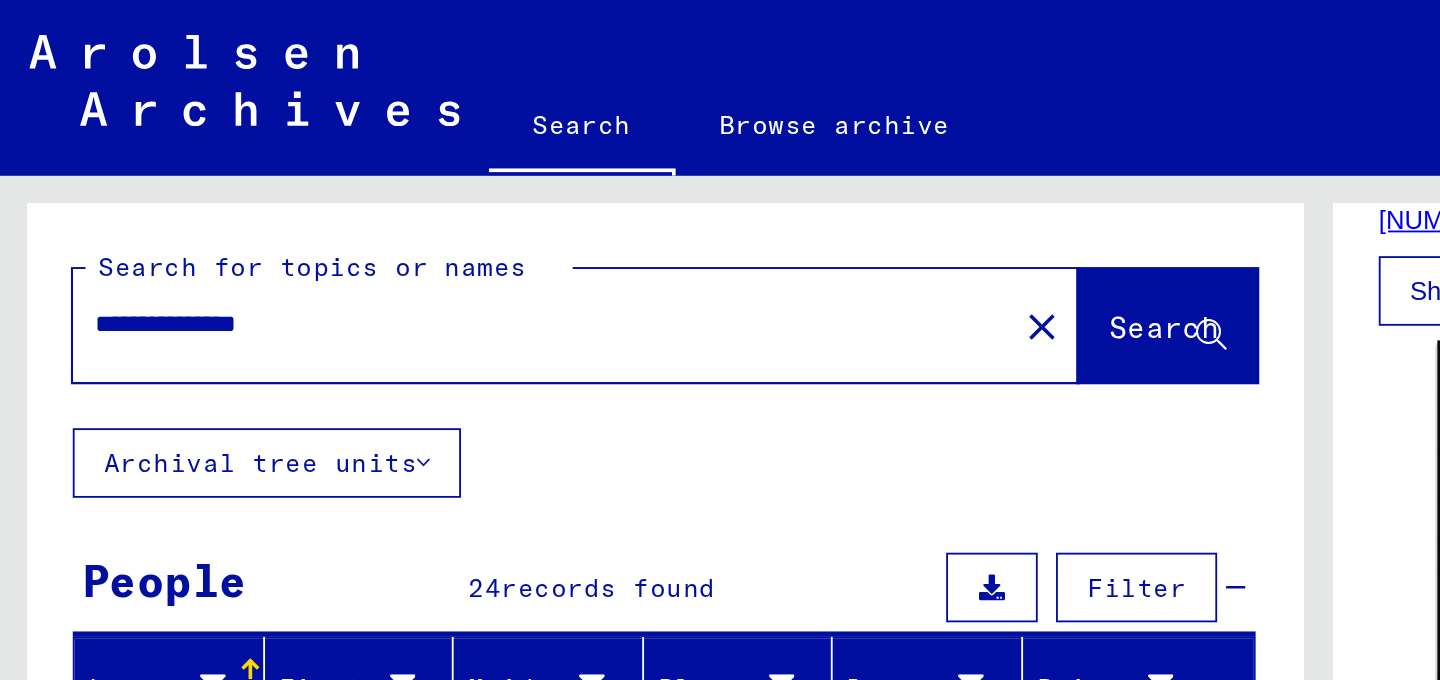 scroll, scrollTop: 0, scrollLeft: 0, axis: both 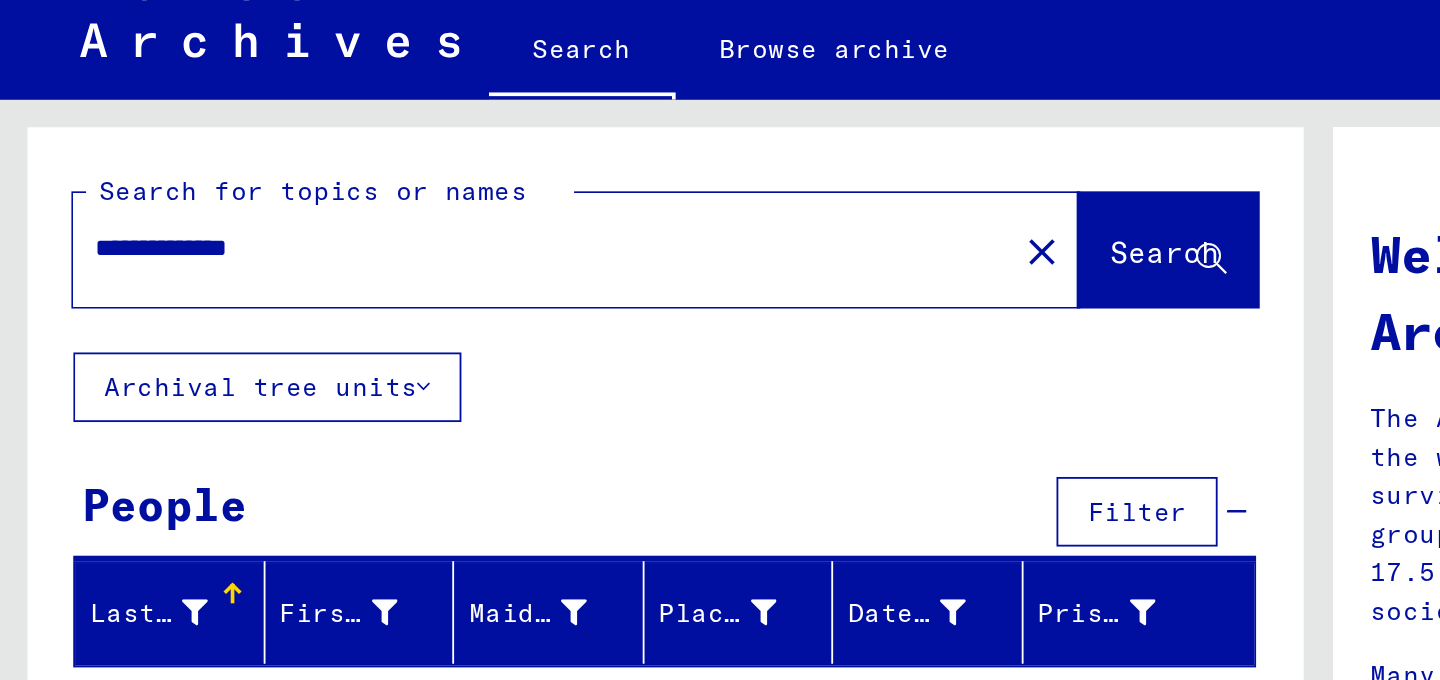 type on "**********" 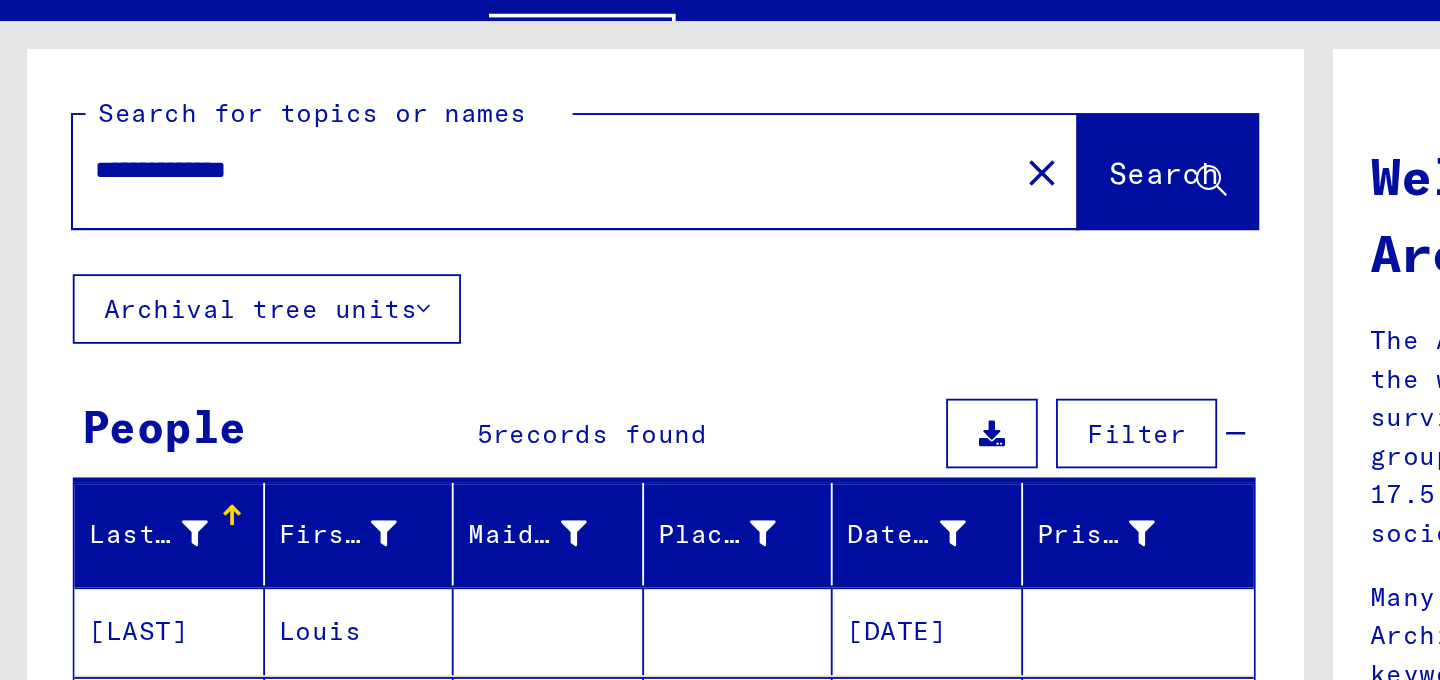scroll, scrollTop: 184, scrollLeft: 0, axis: vertical 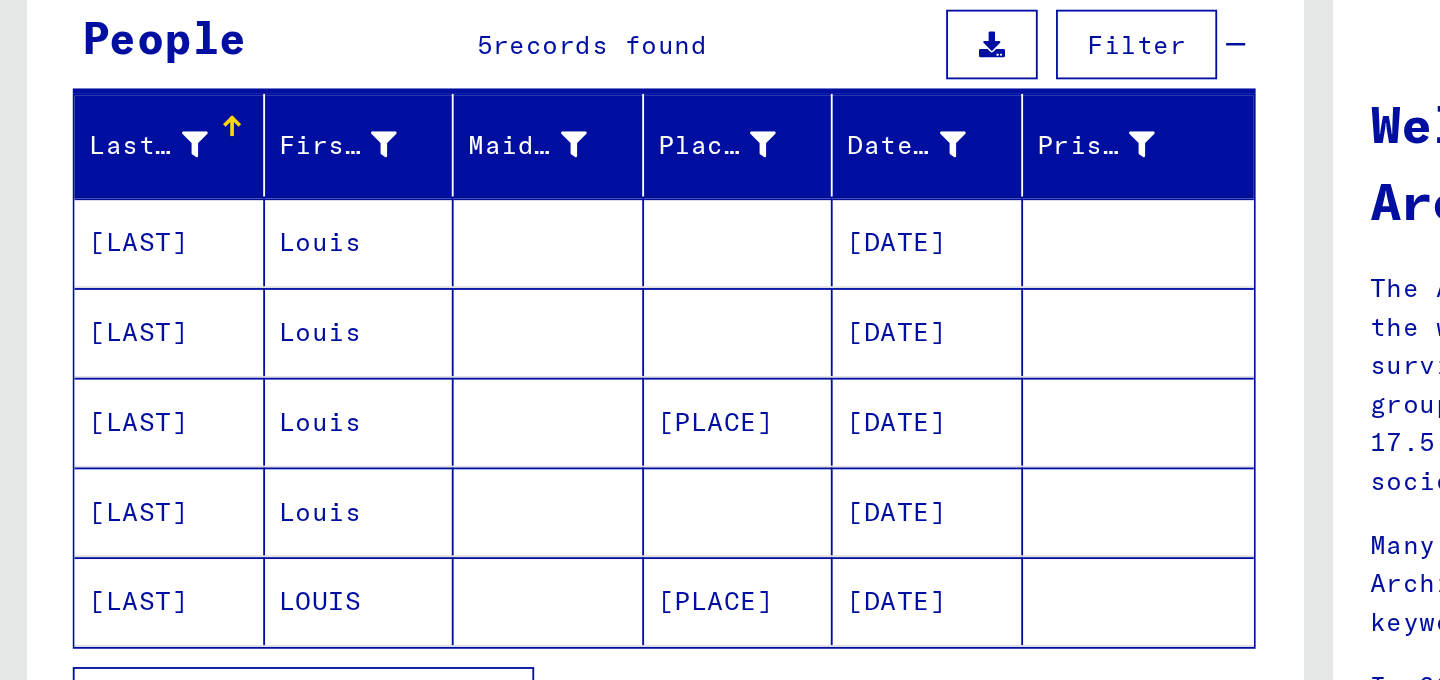 click at bounding box center [300, 294] 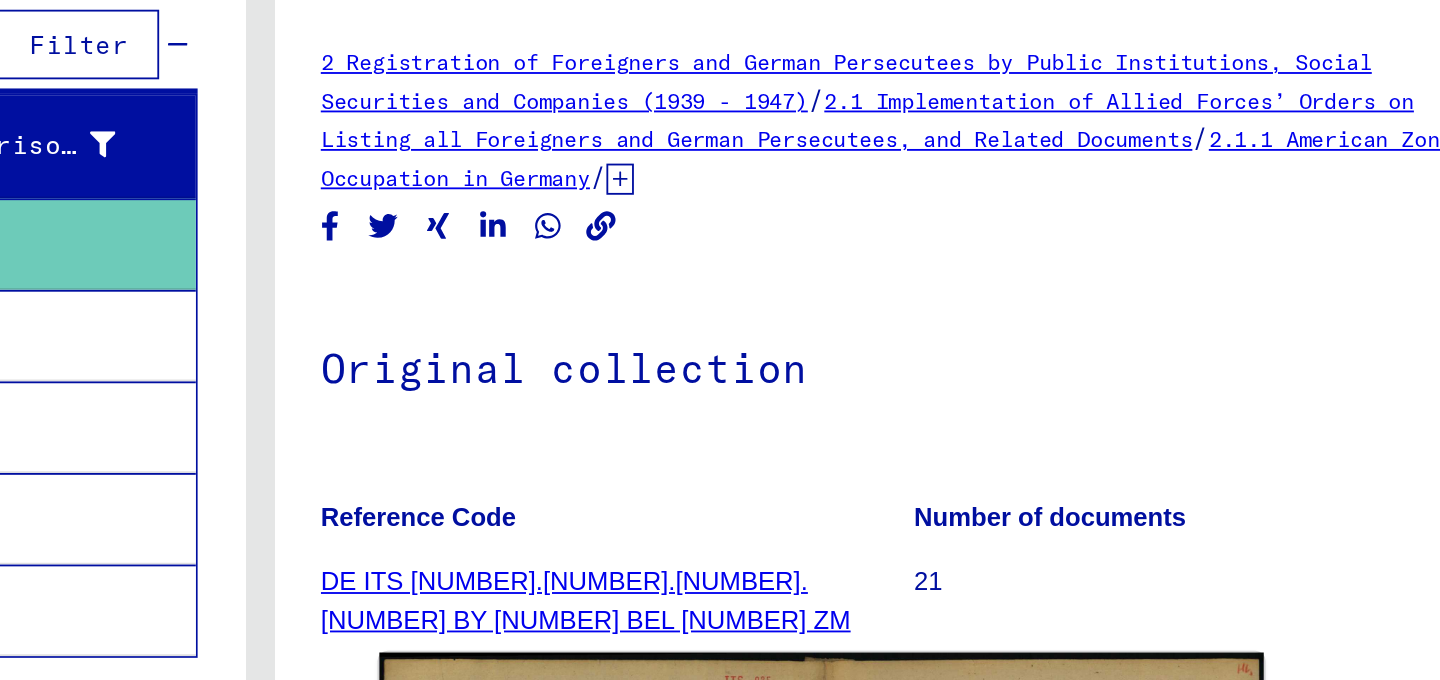 scroll, scrollTop: 0, scrollLeft: 0, axis: both 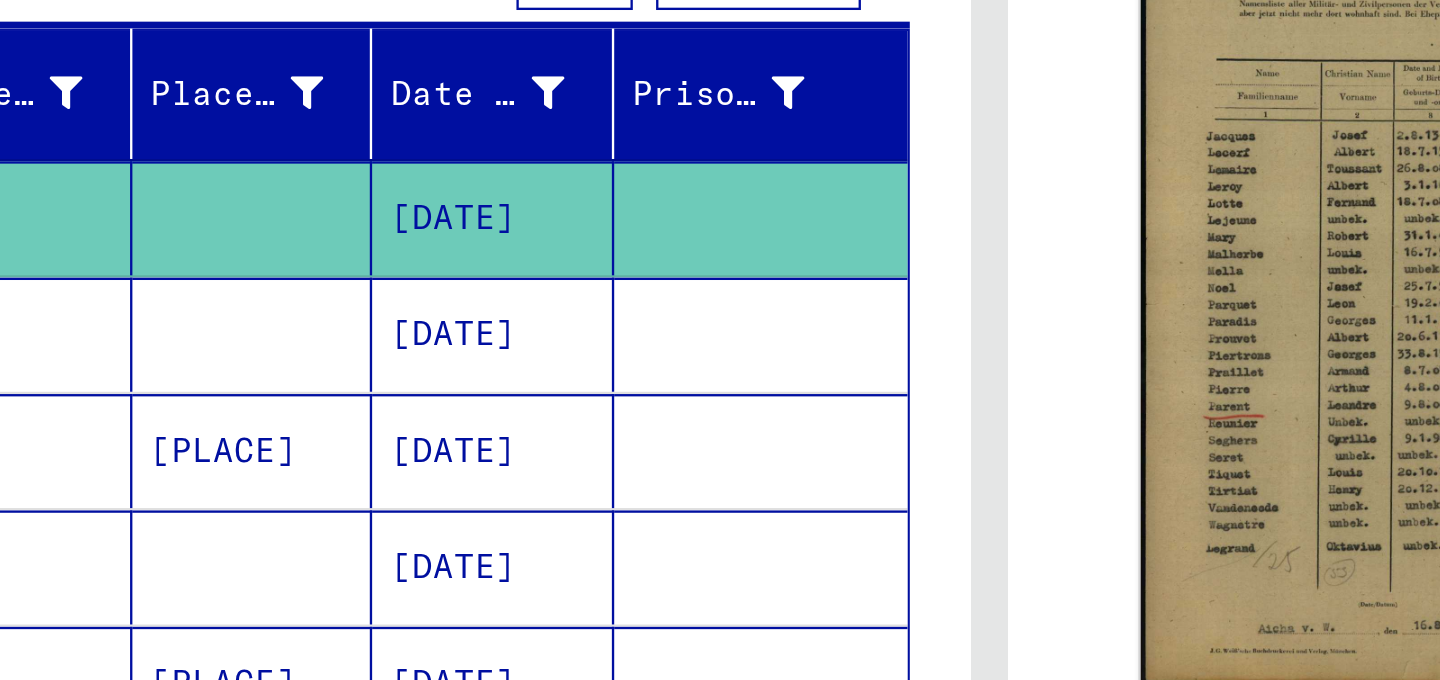 click on "[DATE]" at bounding box center (507, 345) 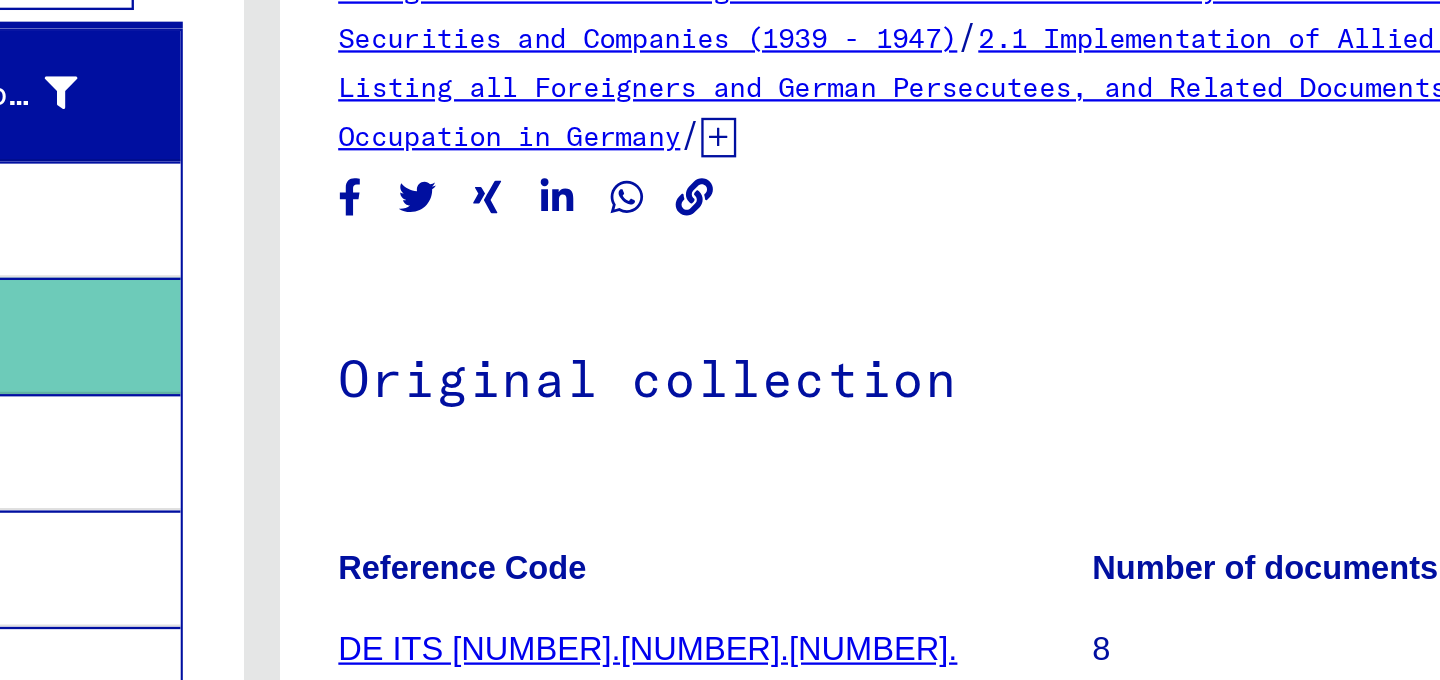 scroll, scrollTop: 256, scrollLeft: 0, axis: vertical 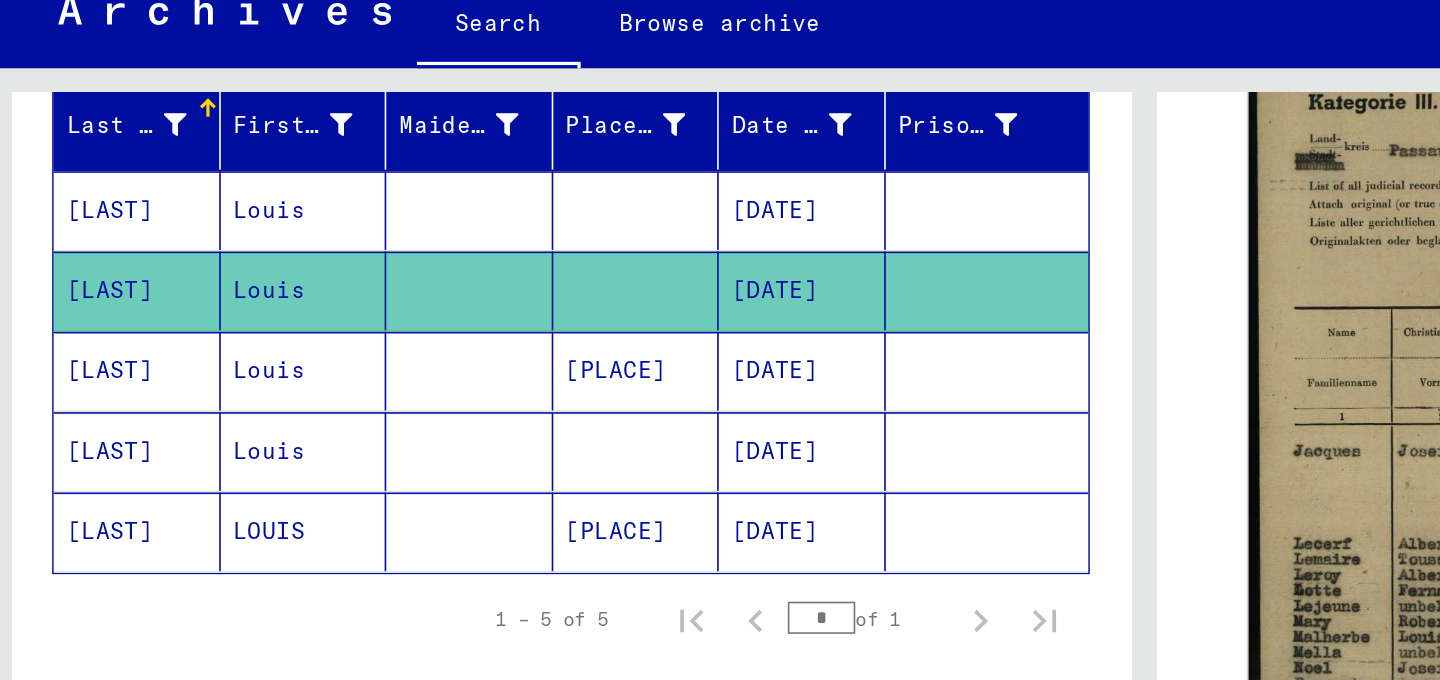 click at bounding box center [404, 384] 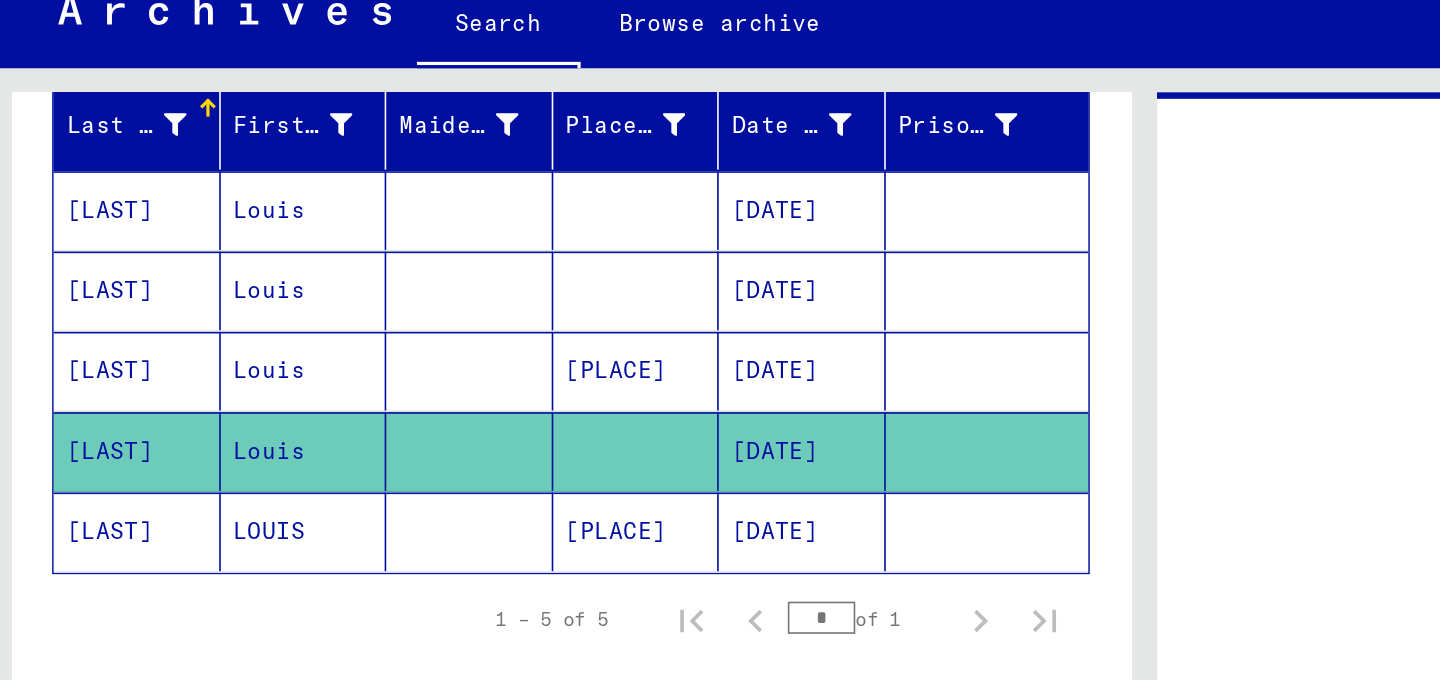 scroll, scrollTop: 0, scrollLeft: 0, axis: both 